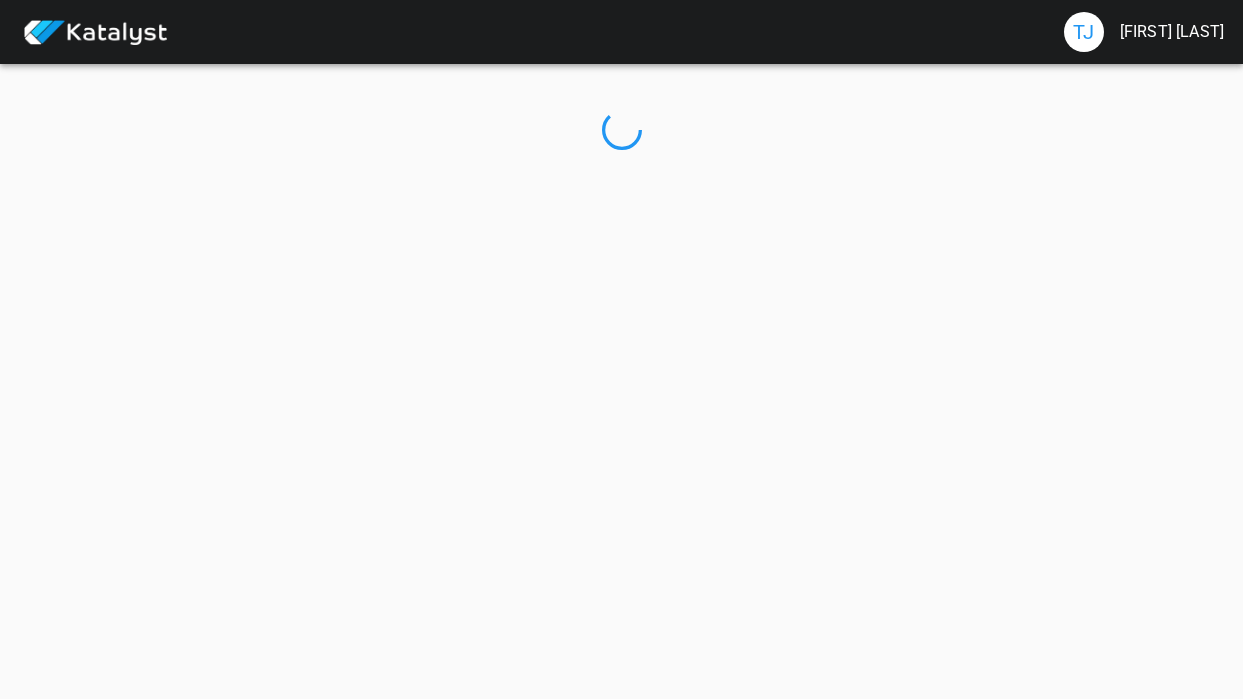 scroll, scrollTop: 0, scrollLeft: 0, axis: both 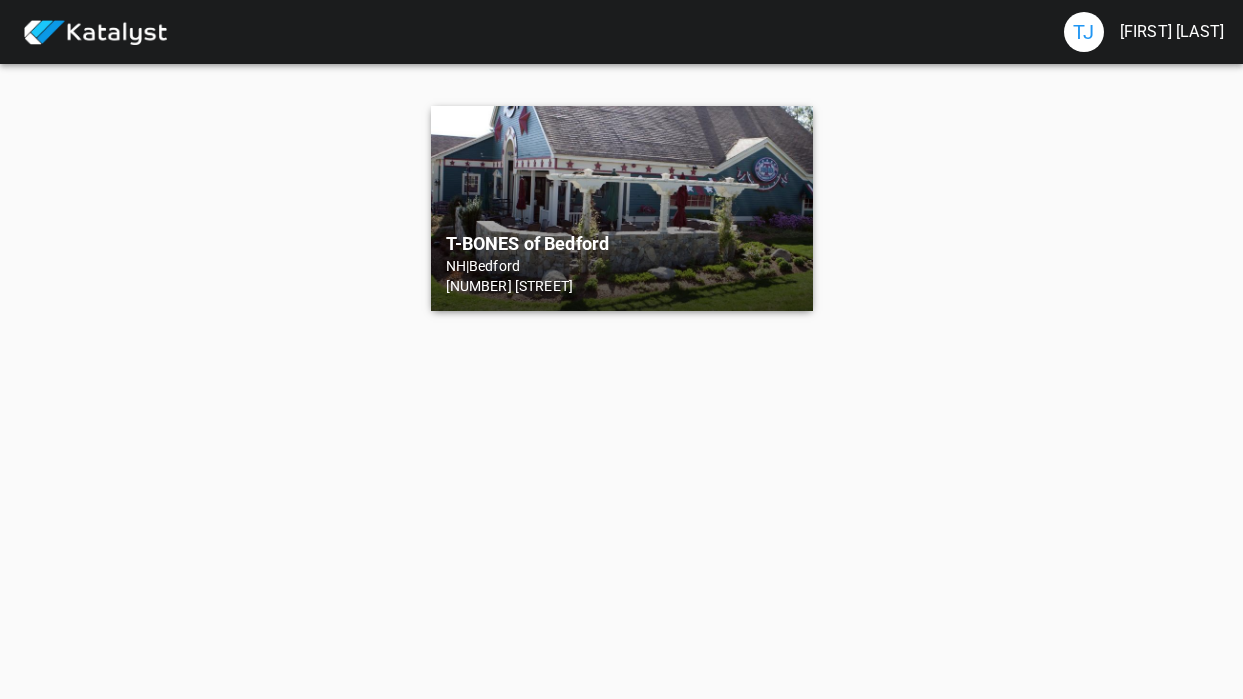 click on "[STATE]  |  Bedford" at bounding box center [622, 266] 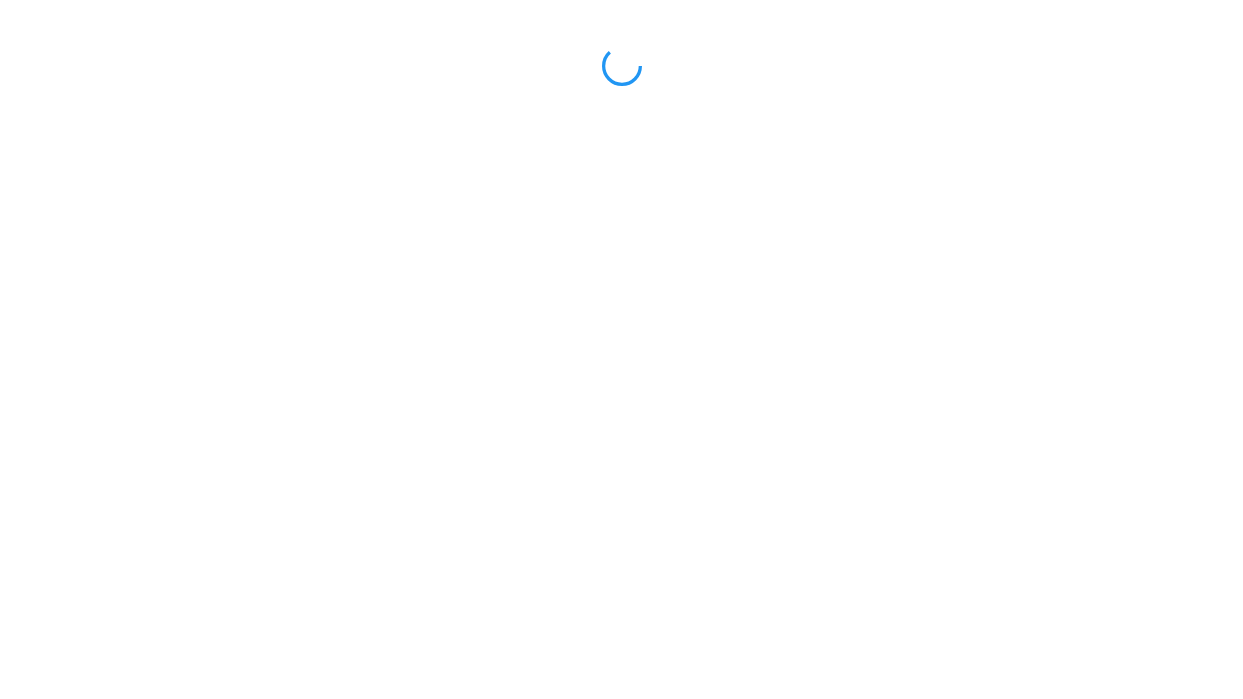 scroll, scrollTop: 0, scrollLeft: 0, axis: both 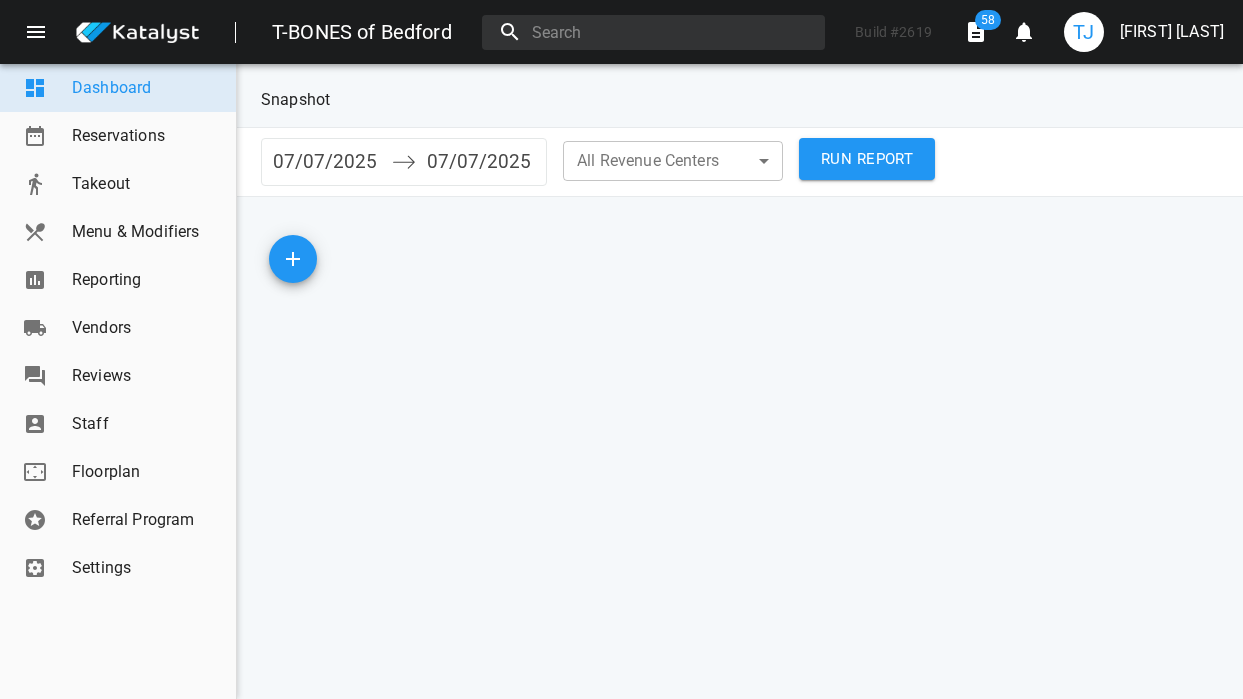 click on "Staff" at bounding box center [146, 424] 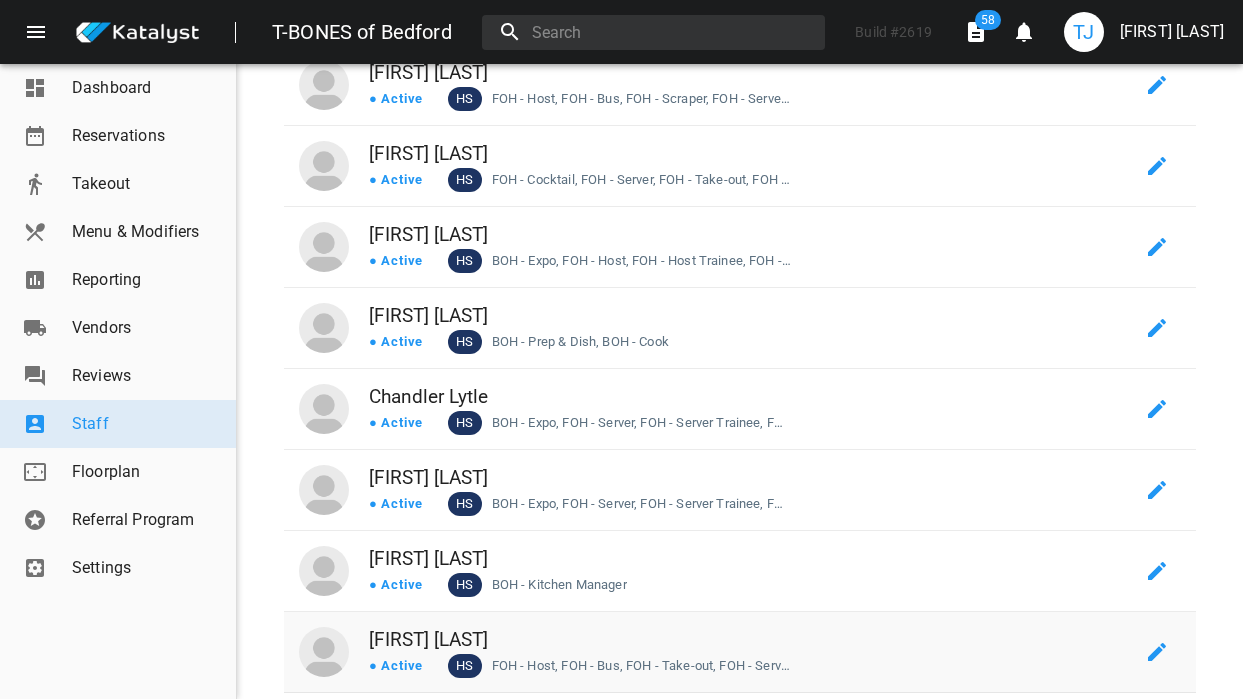 scroll, scrollTop: 3312, scrollLeft: 0, axis: vertical 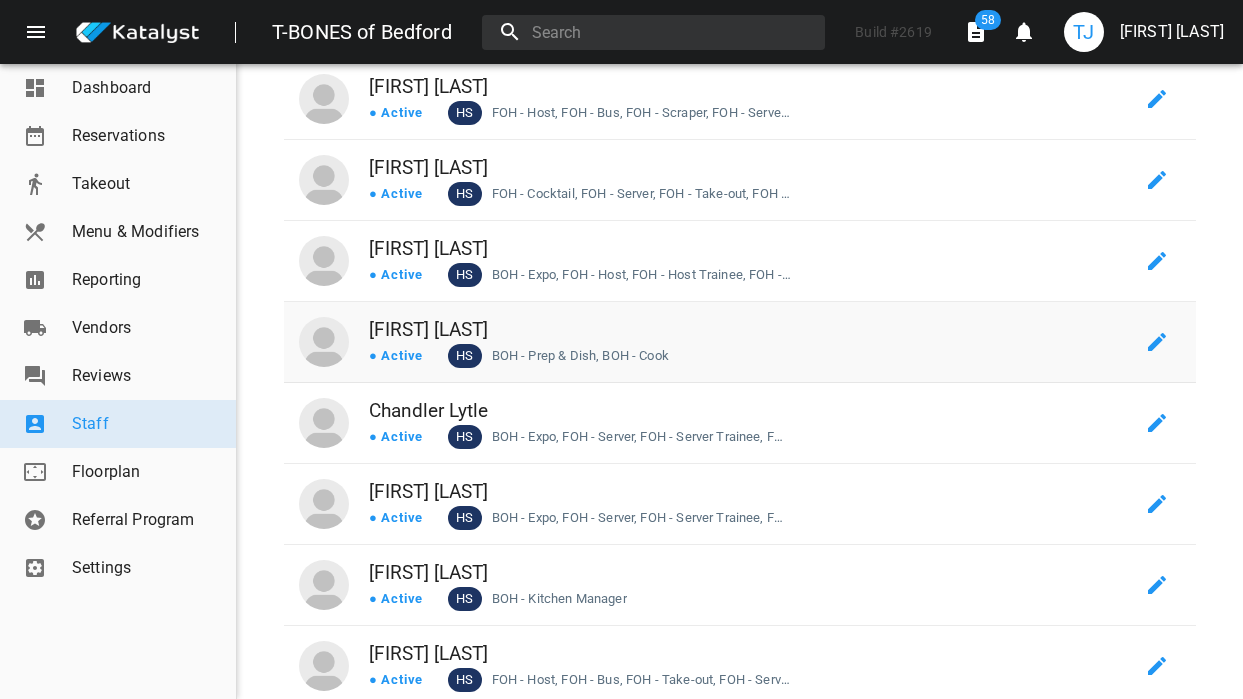 click on "[FIRST] [LAST]   ● Active HS BOH - Prep & Dish, BOH - Cook" at bounding box center [740, 342] 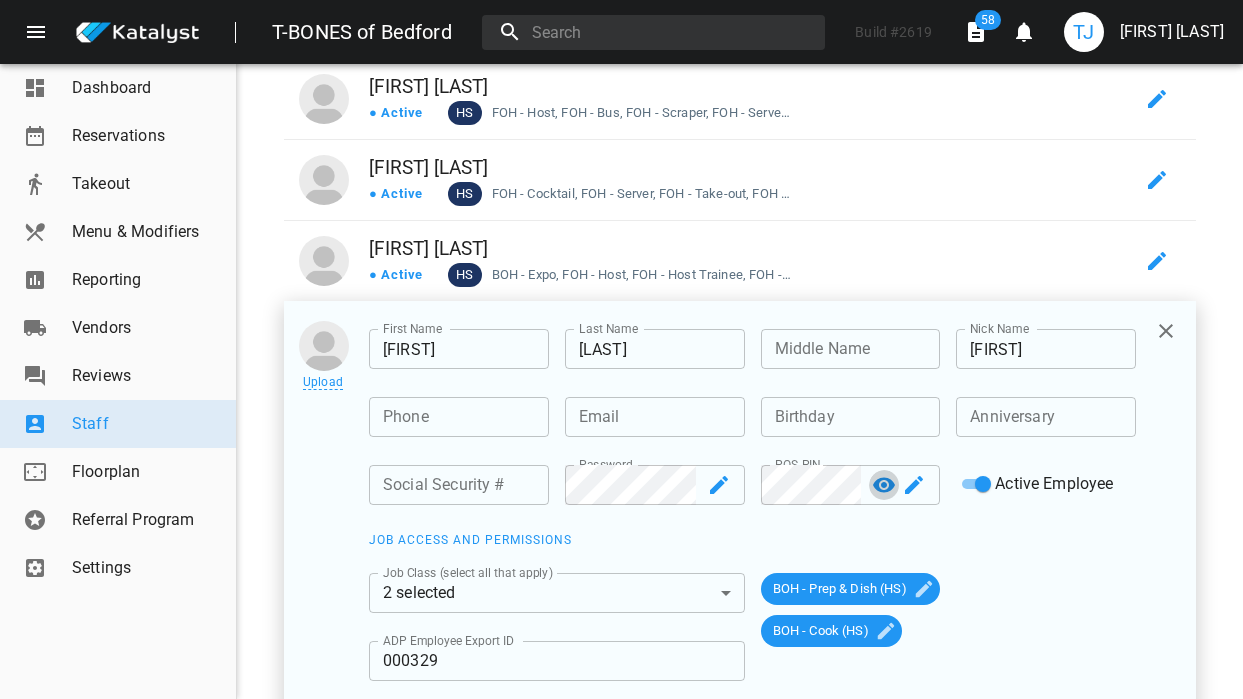 click at bounding box center (719, 485) 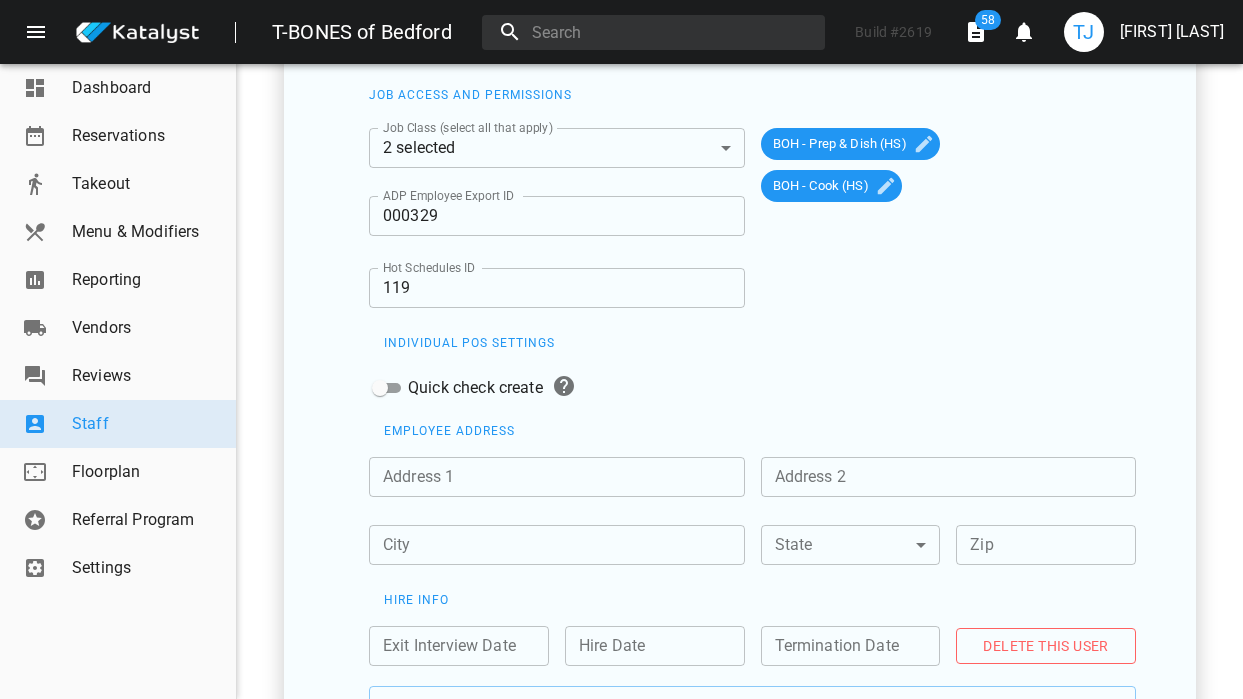 scroll, scrollTop: 3851, scrollLeft: 0, axis: vertical 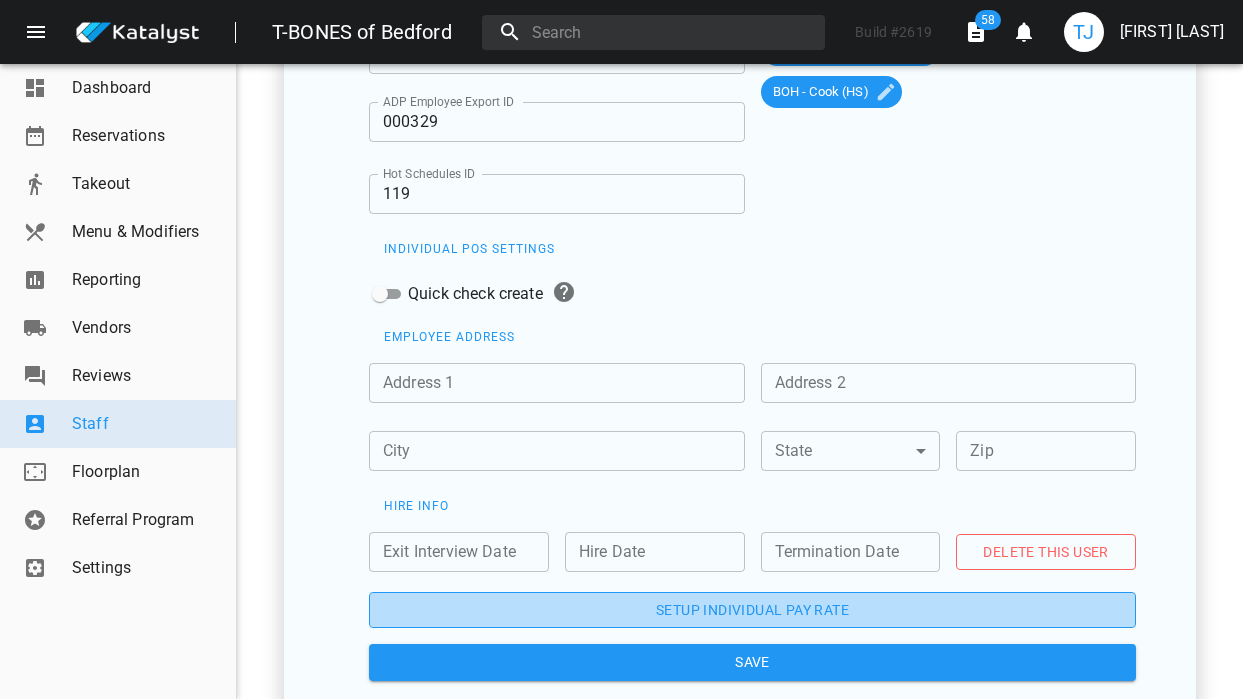 click on "Setup individual pay rate" at bounding box center [752, 610] 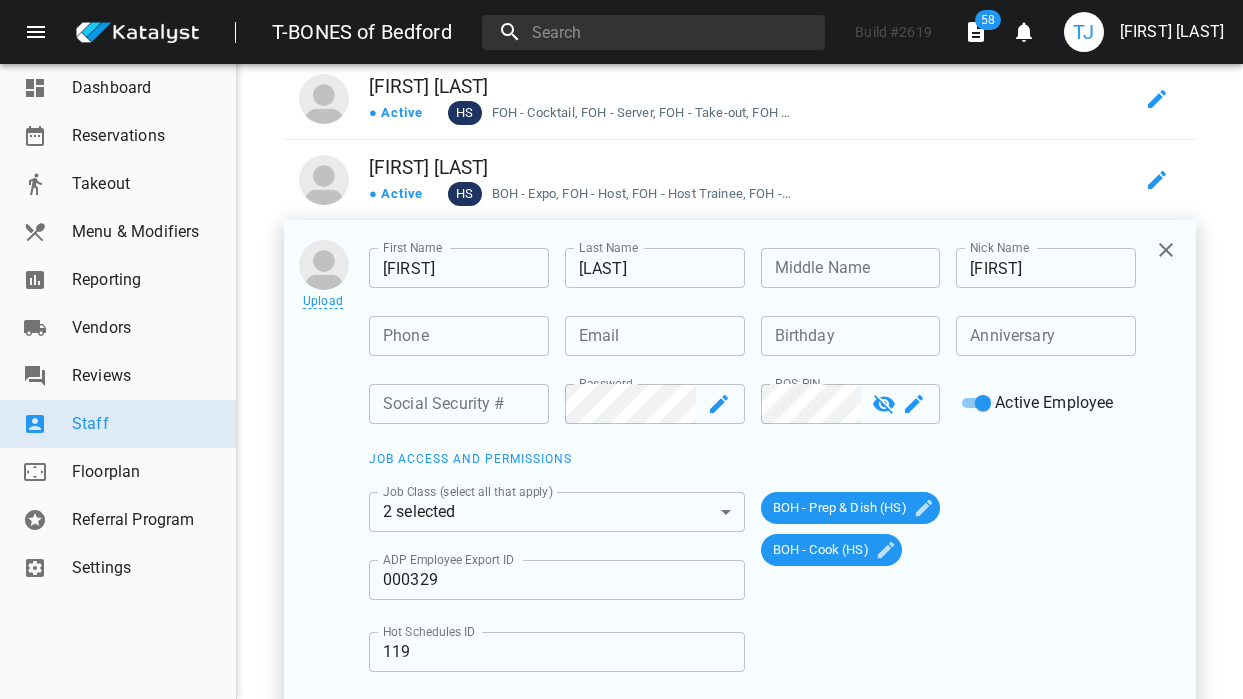 scroll, scrollTop: 3394, scrollLeft: 0, axis: vertical 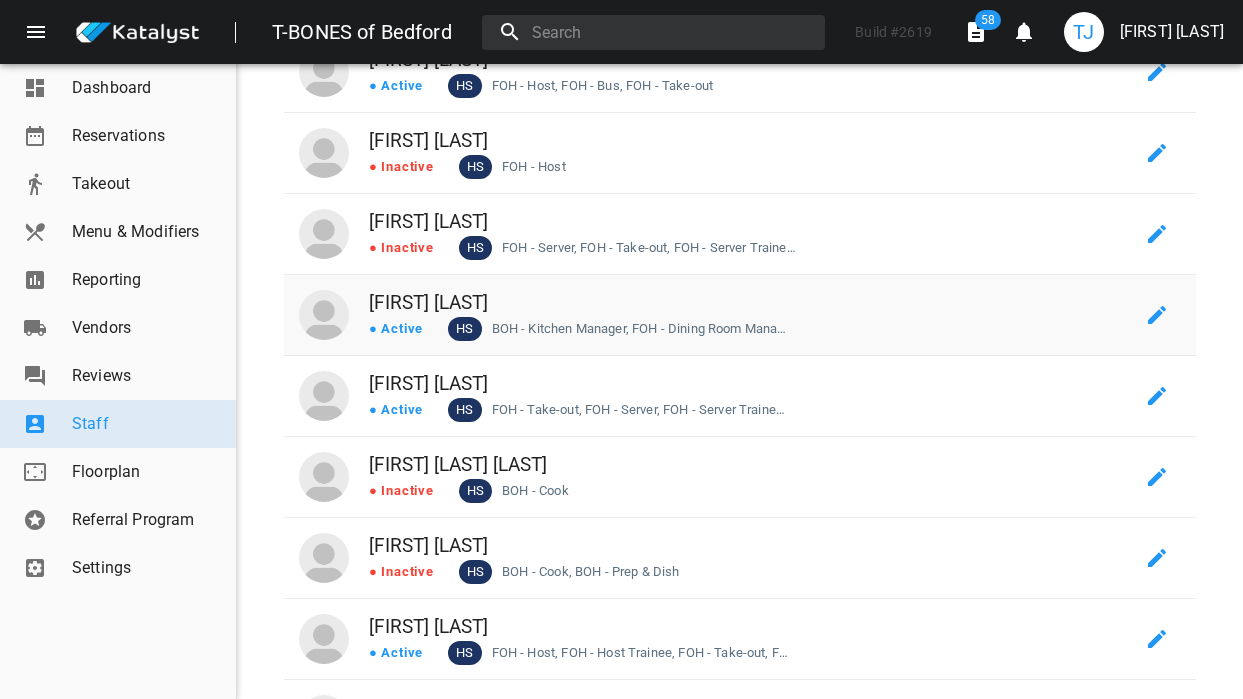 click on "[FIRST] [LAST]" at bounding box center [751, 302] 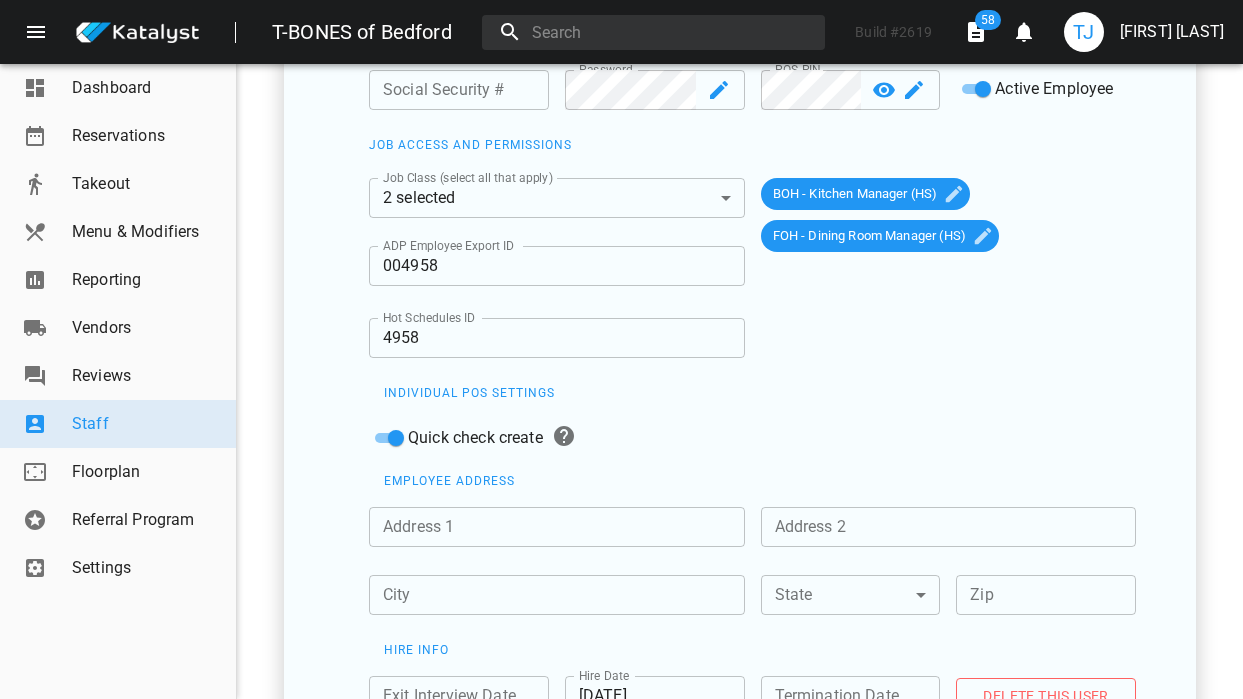 scroll, scrollTop: 712, scrollLeft: 0, axis: vertical 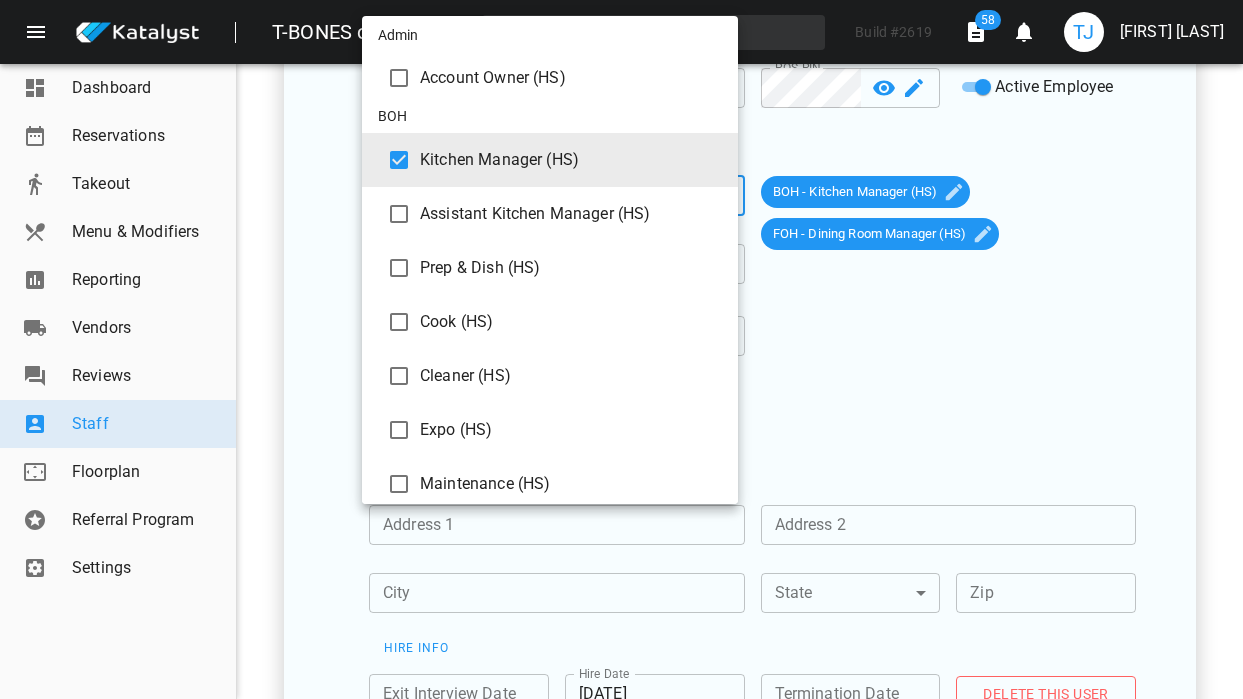 click on "T-BONES of Bedford Build # 2619 58 0 TJ Taylor Johnson Dashboard Reservations Takeout Menu & Modifiers Reporting Vendors Reviews Staff Floorplan Referral Program Settings Staff Staff Members (194) Add Staff Sort by By first name first_name ​ Employee Status All all ​ All Job Classes ​ ​ AM Bar ​ ● Active HS FOH - Bartender Abegayle McCay ​ ● Active HS FOH - Host, FOH - Bus, FOH - Take-out Abigail MacDonald ​ ● Inactive HS FOH - Host Abimelec Frias ​ ● Inactive HS FOH - Server, FOH - Take-out, FOH - Server Trainee, BOH - Expo, FOH - Cocktail, FOH - Bar Trainee, FOH - Bartender Upload First Name Adam First Name Last Name Dickie Last Name Middle Name Middle Name Nick Name Nick Name Phone Phone Email adam.dickie@example.com Email Birthday Birthday Anniversary Anniversary Social Security # Social Security # Password ​ POS PIN ​ Active Employee Job Access and permissions Job Class (select all that apply) 2 selected 64dfcca3aa4e0ccd4106e117,64dfcc5d82c754f0d601acef ​ 004958 4958 City" at bounding box center [621, 349] 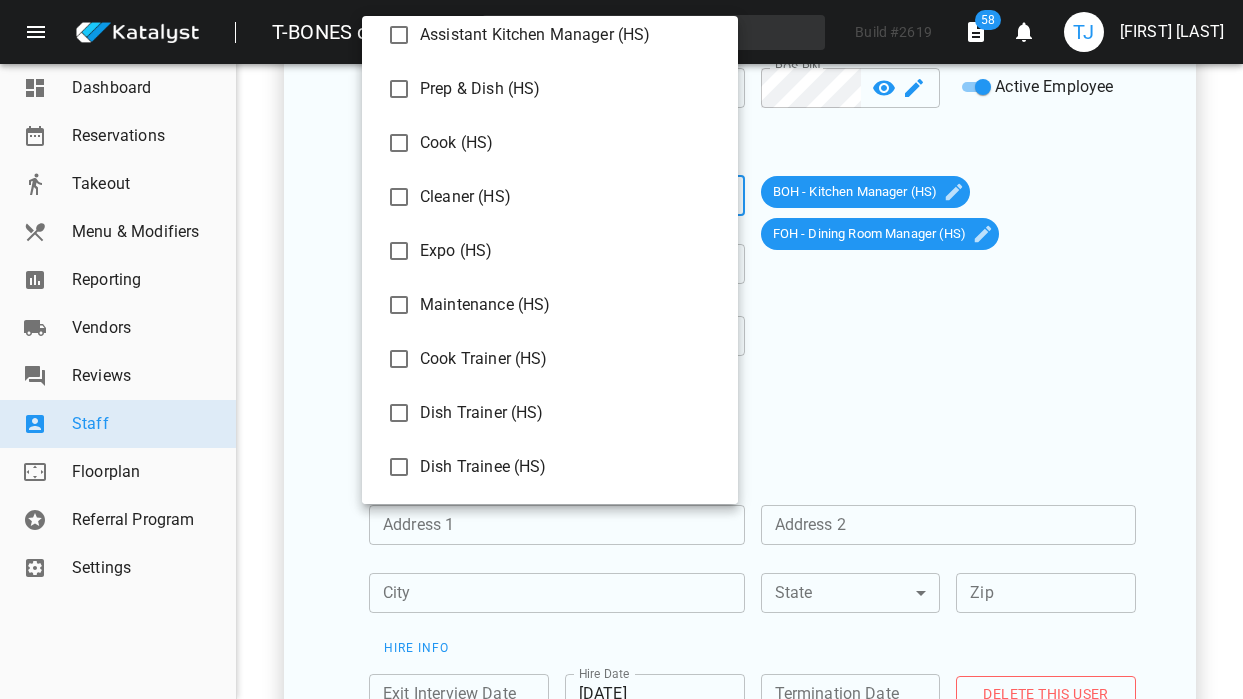 scroll, scrollTop: 130, scrollLeft: 0, axis: vertical 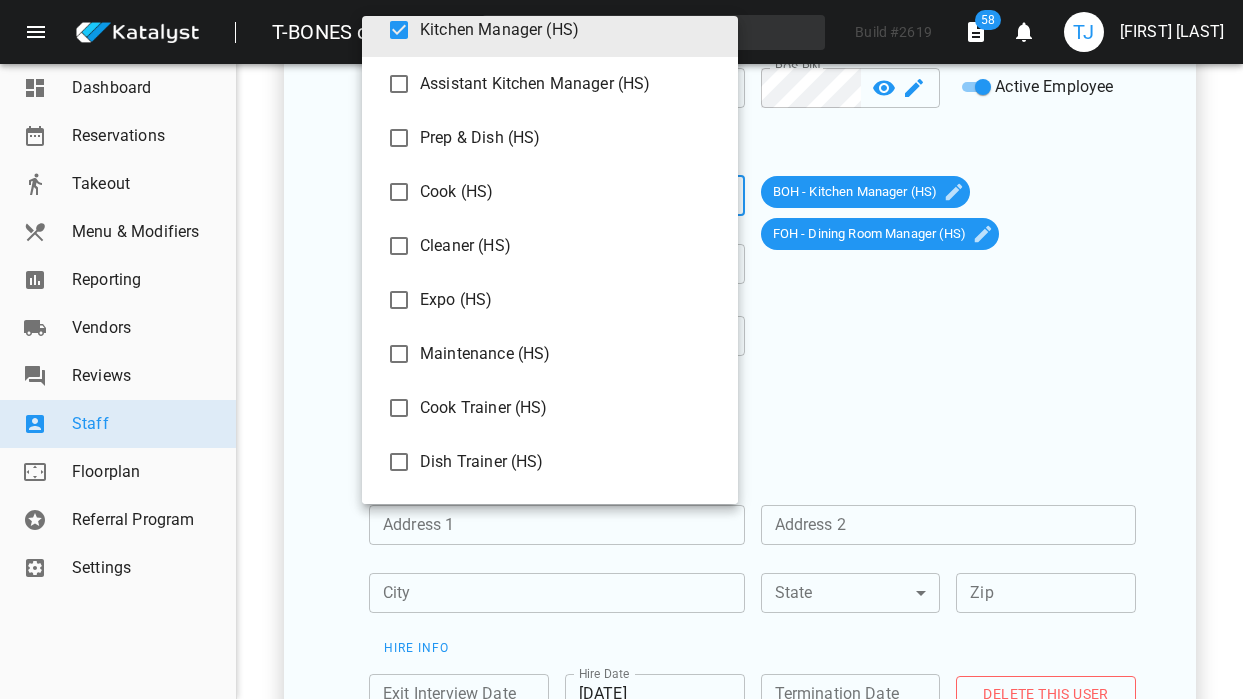 click on "Cook (HS)" at bounding box center [550, 192] 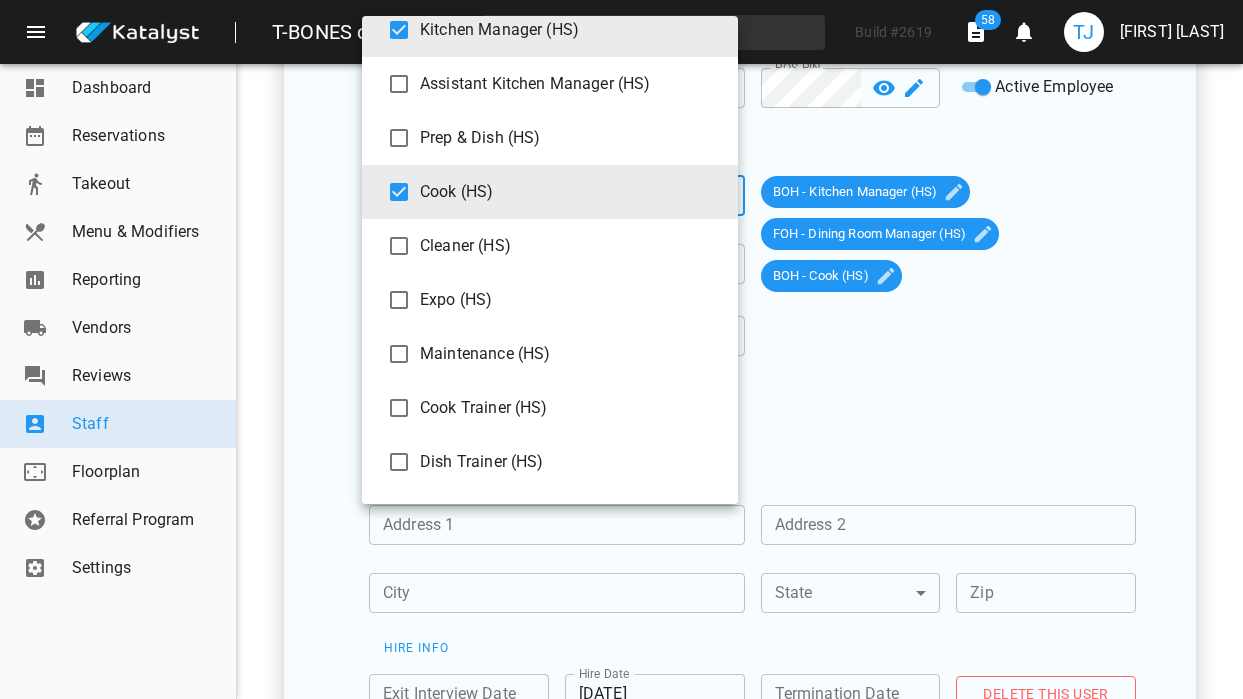 click at bounding box center [621, 349] 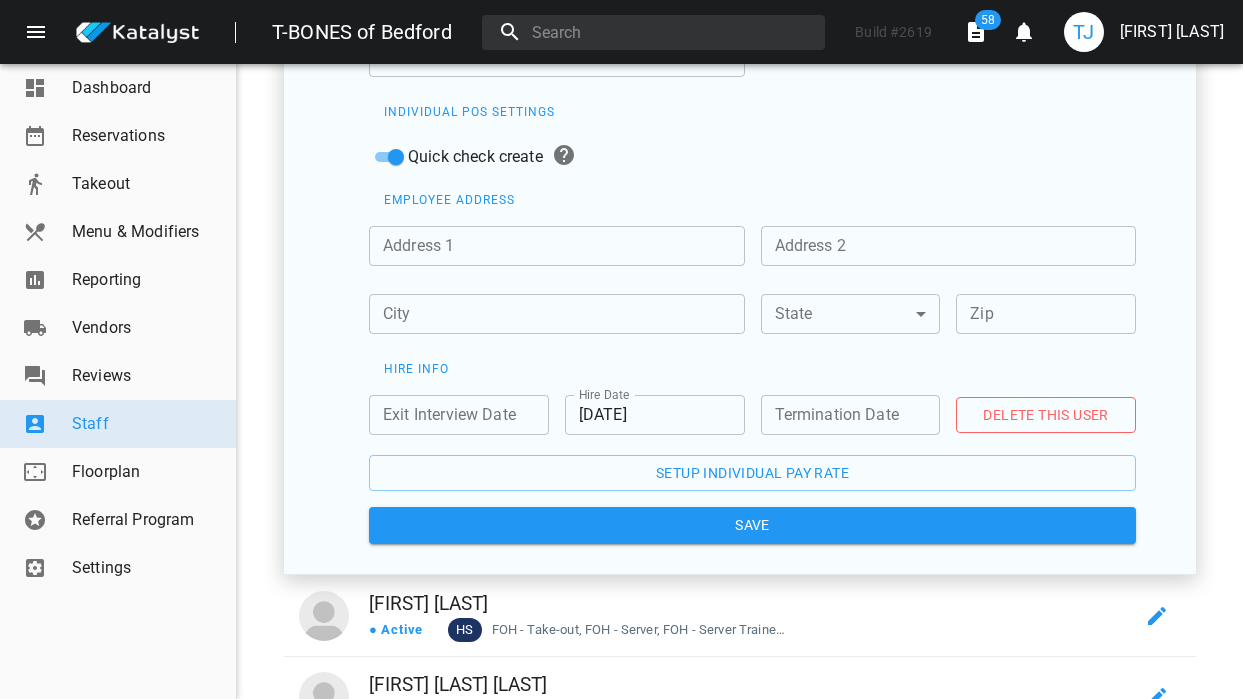 scroll, scrollTop: 1018, scrollLeft: 0, axis: vertical 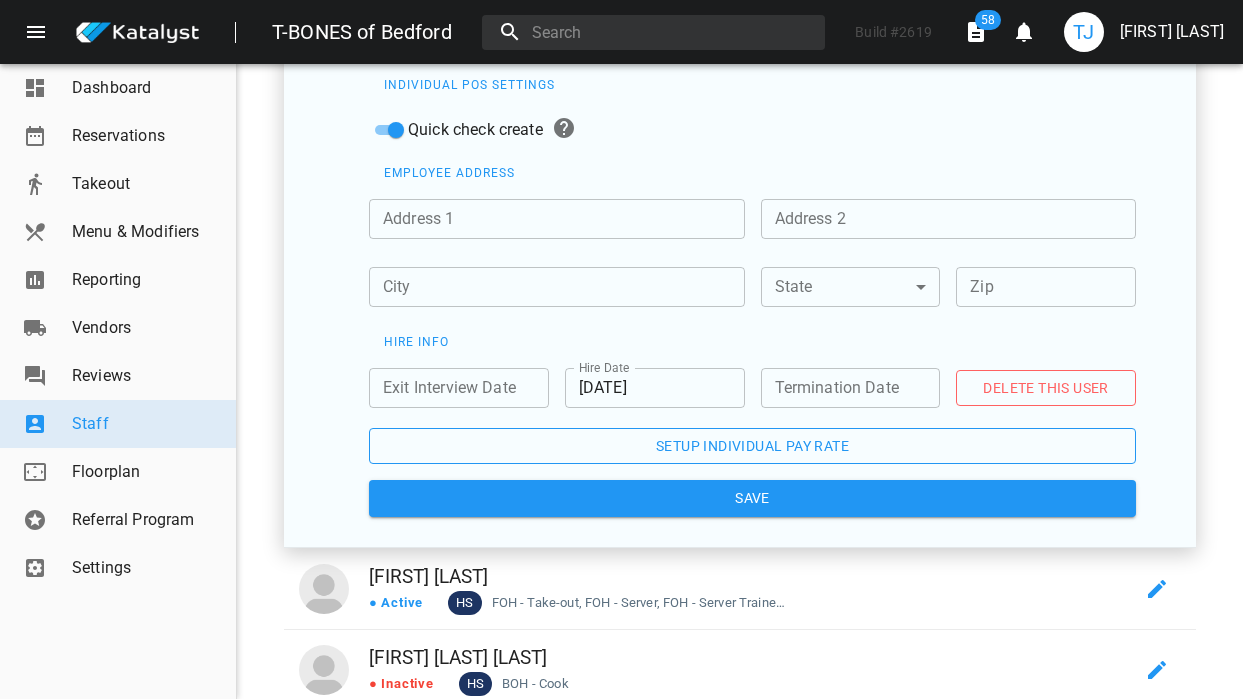 click on "Setup individual pay rate" at bounding box center (752, 446) 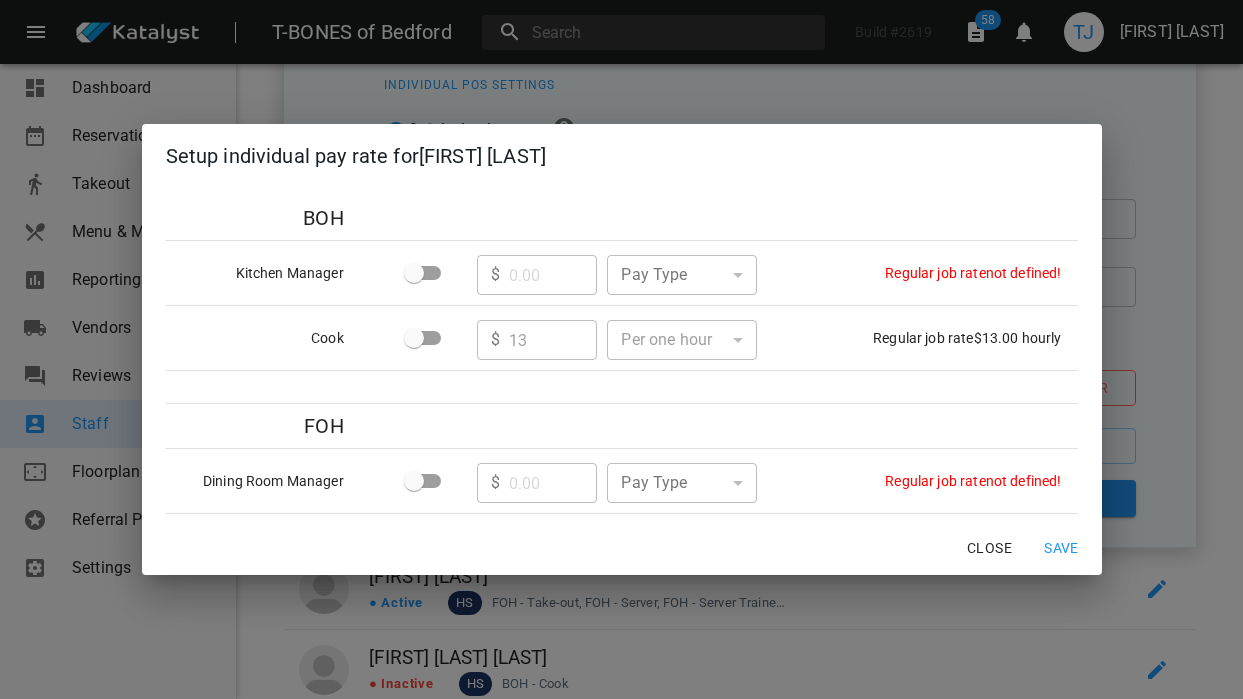 click at bounding box center (414, 273) 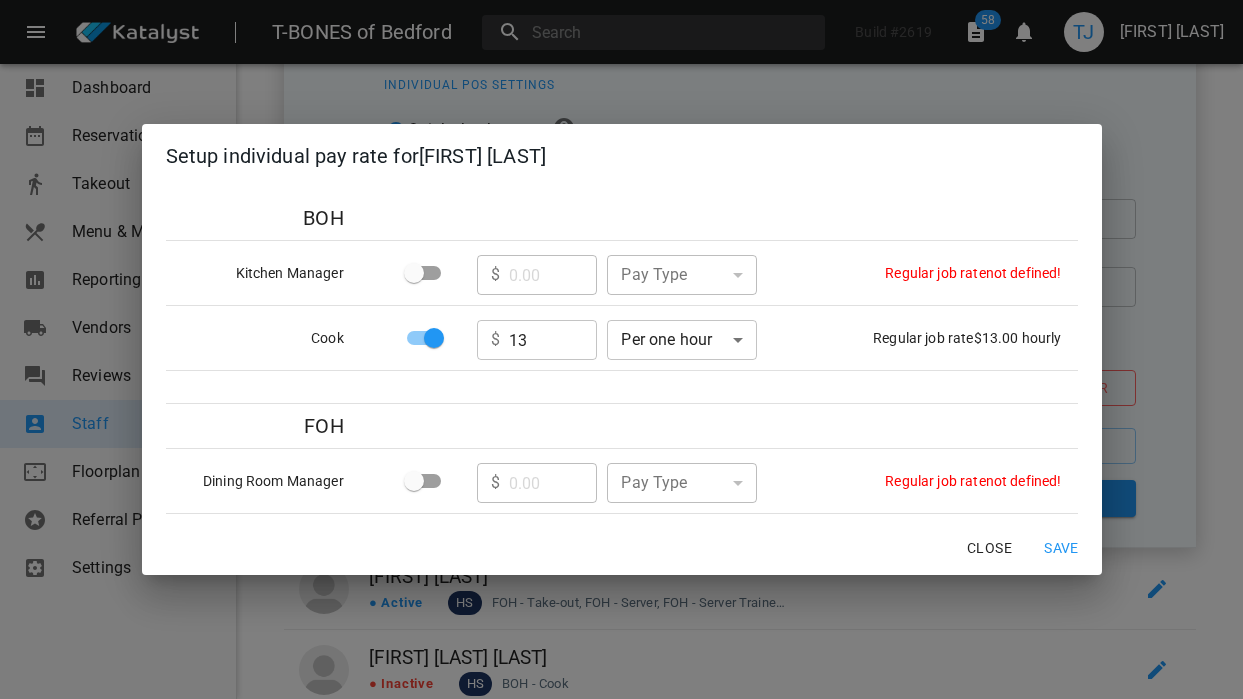 click on "13" at bounding box center [553, 275] 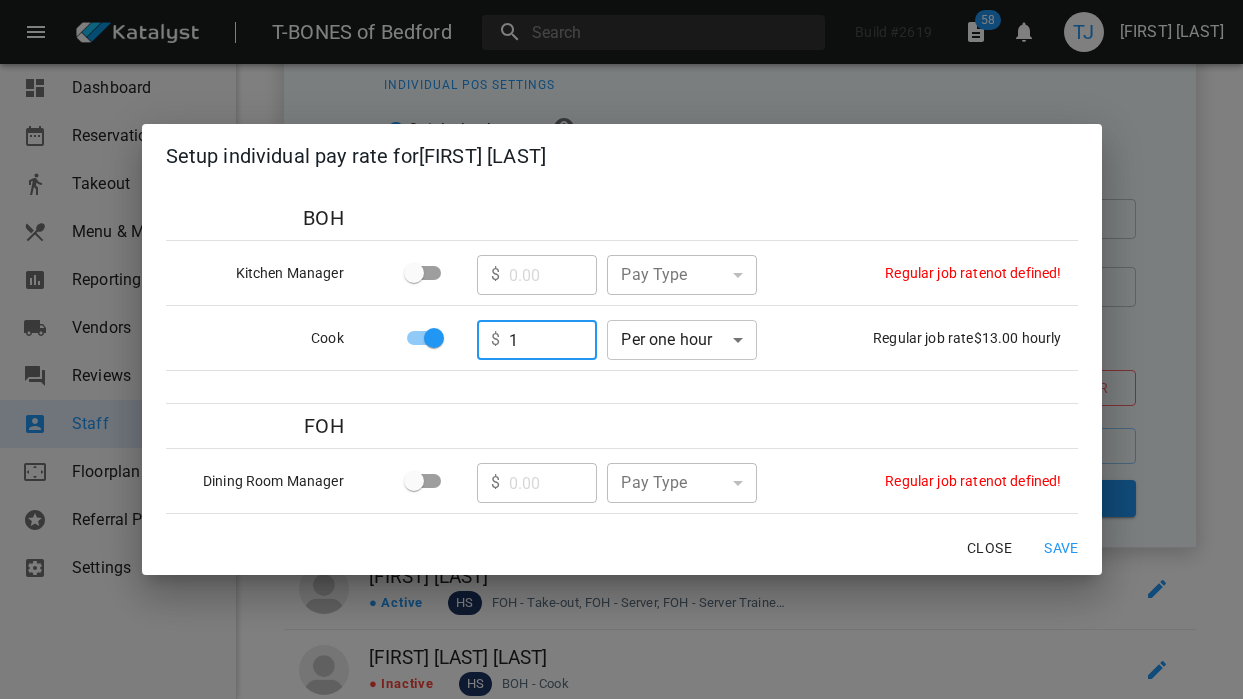 type 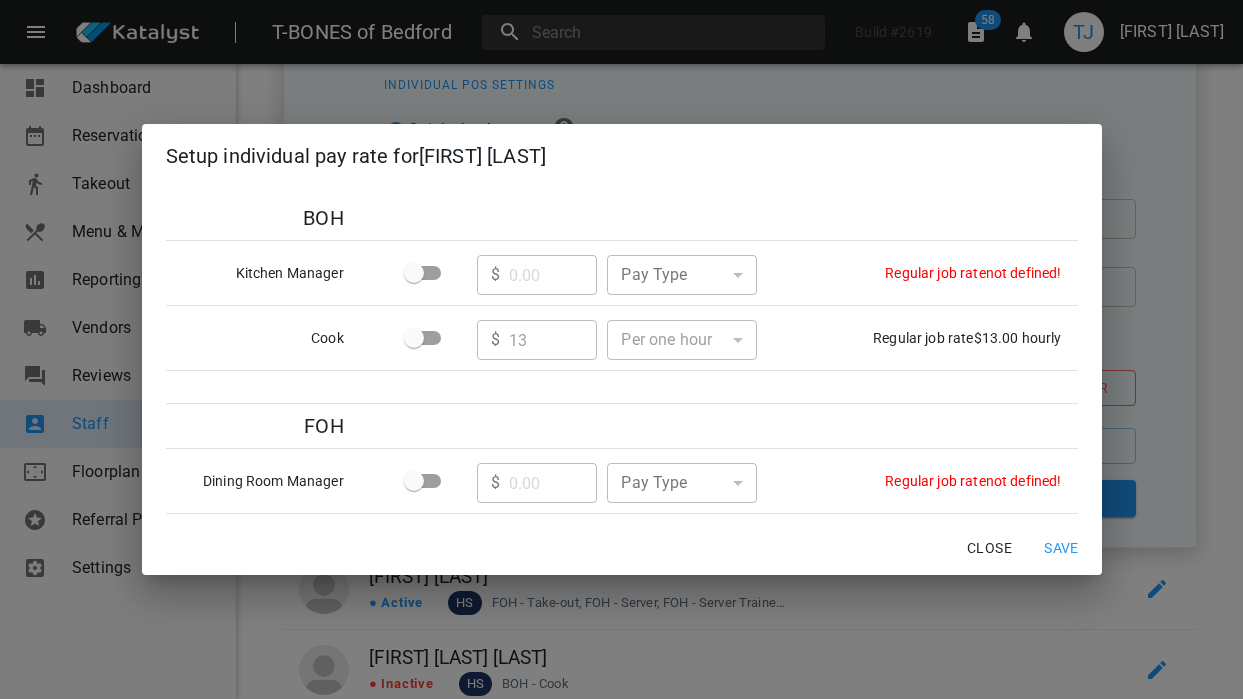 click at bounding box center [414, 273] 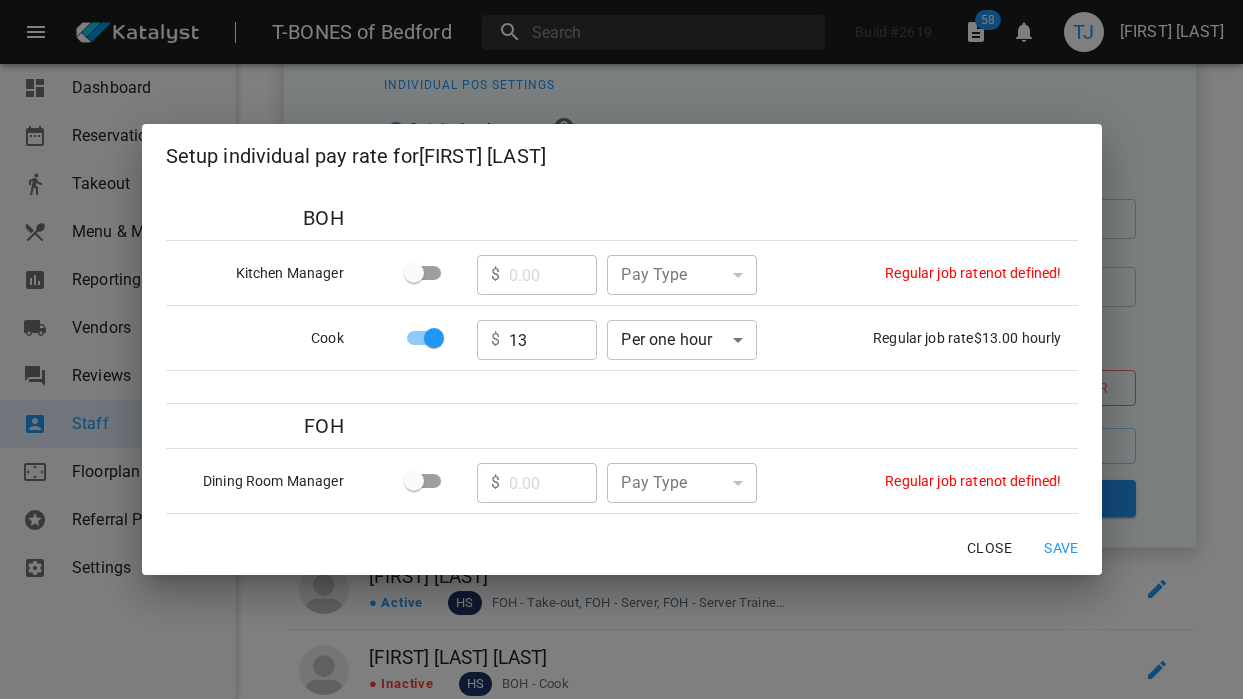 click on "13" at bounding box center [553, 275] 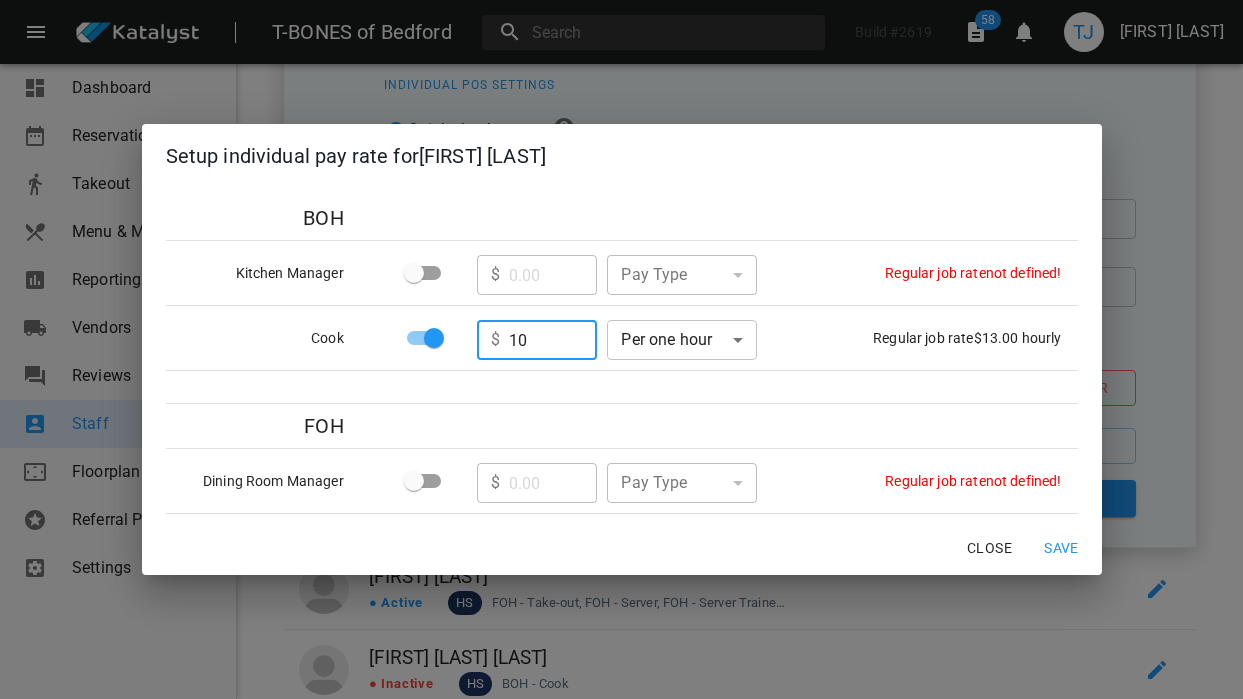 click on "10" at bounding box center (553, 340) 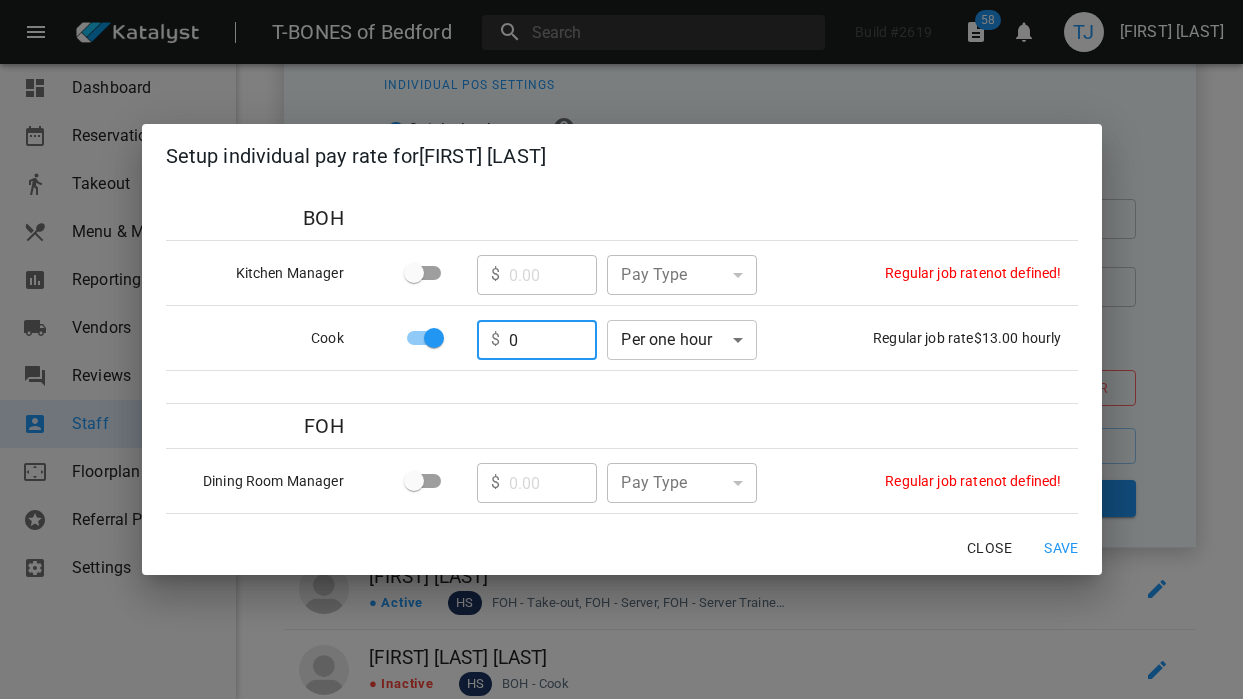 type on "0" 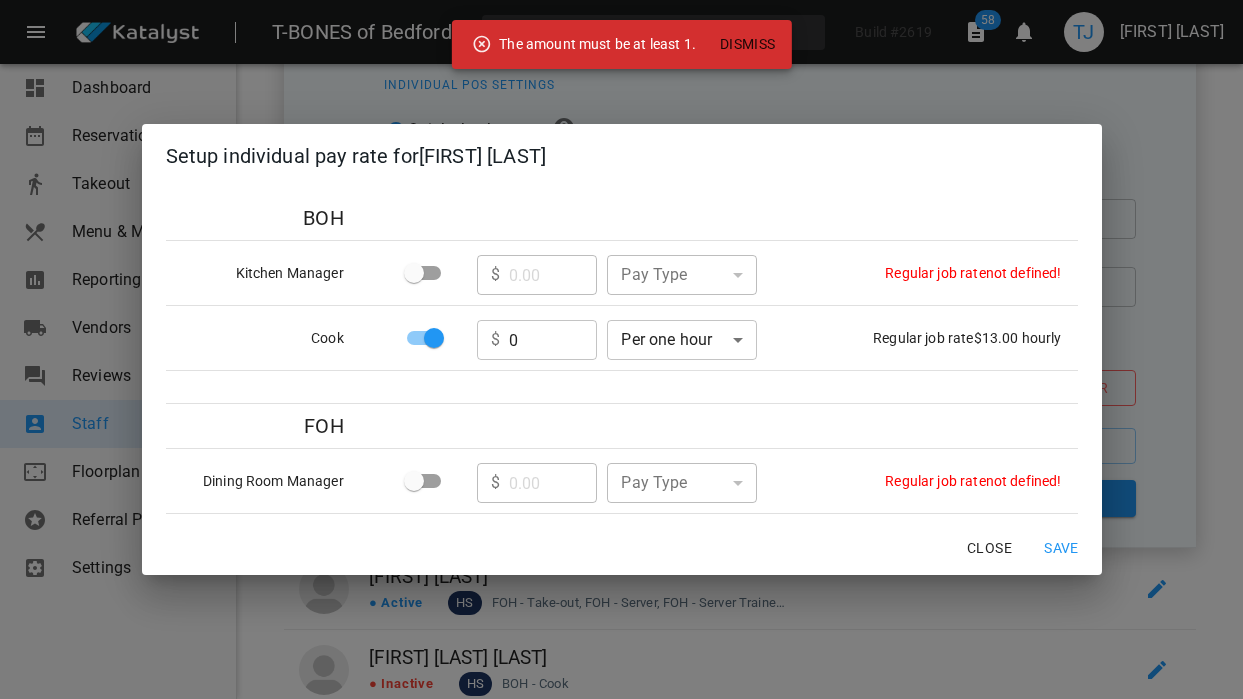 click on "0" at bounding box center (553, 275) 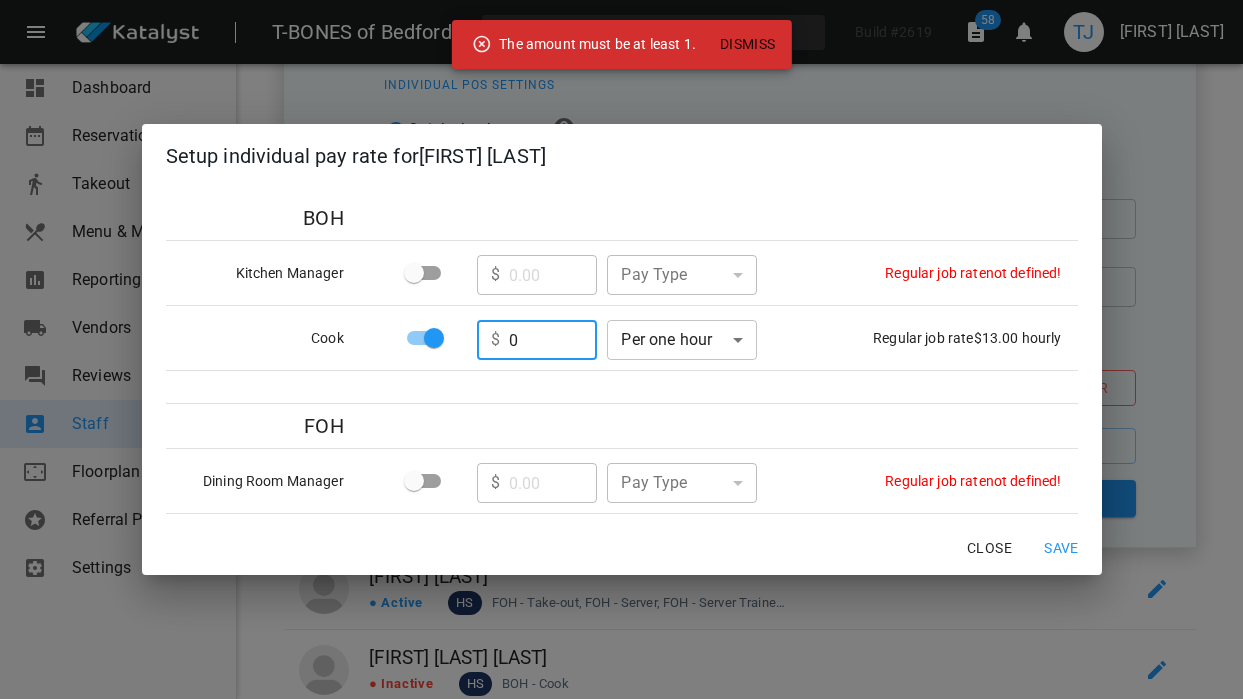 type 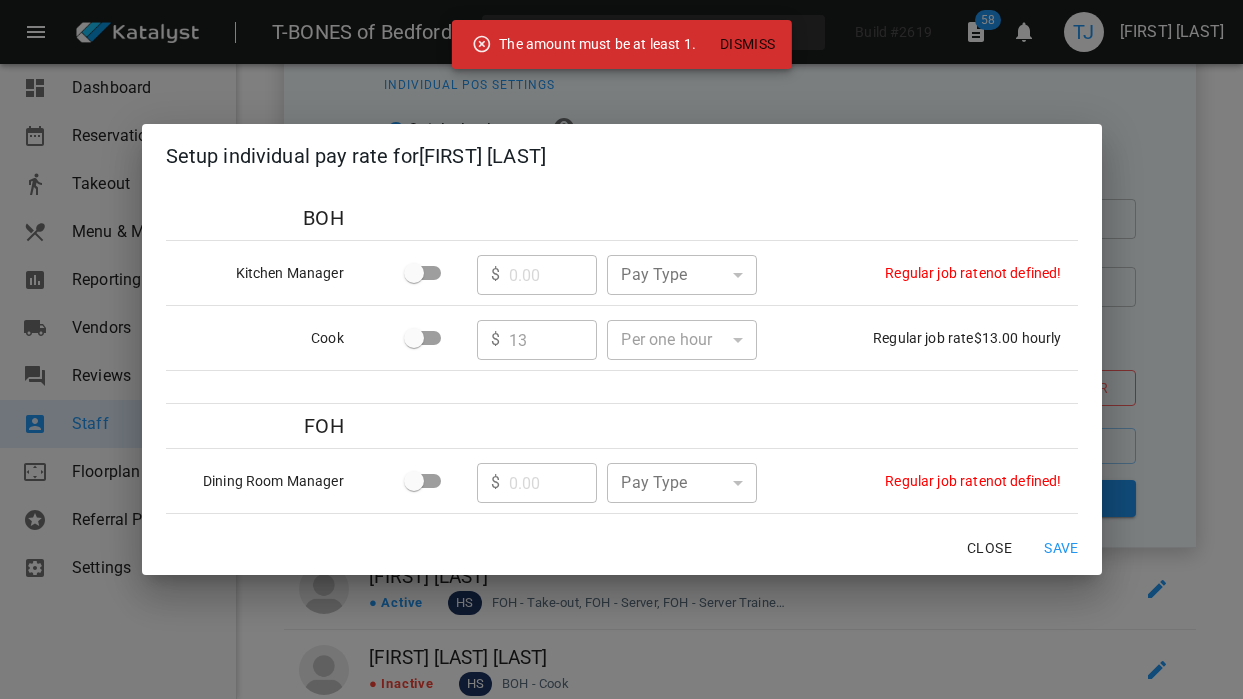 click on "Save" at bounding box center (1062, 548) 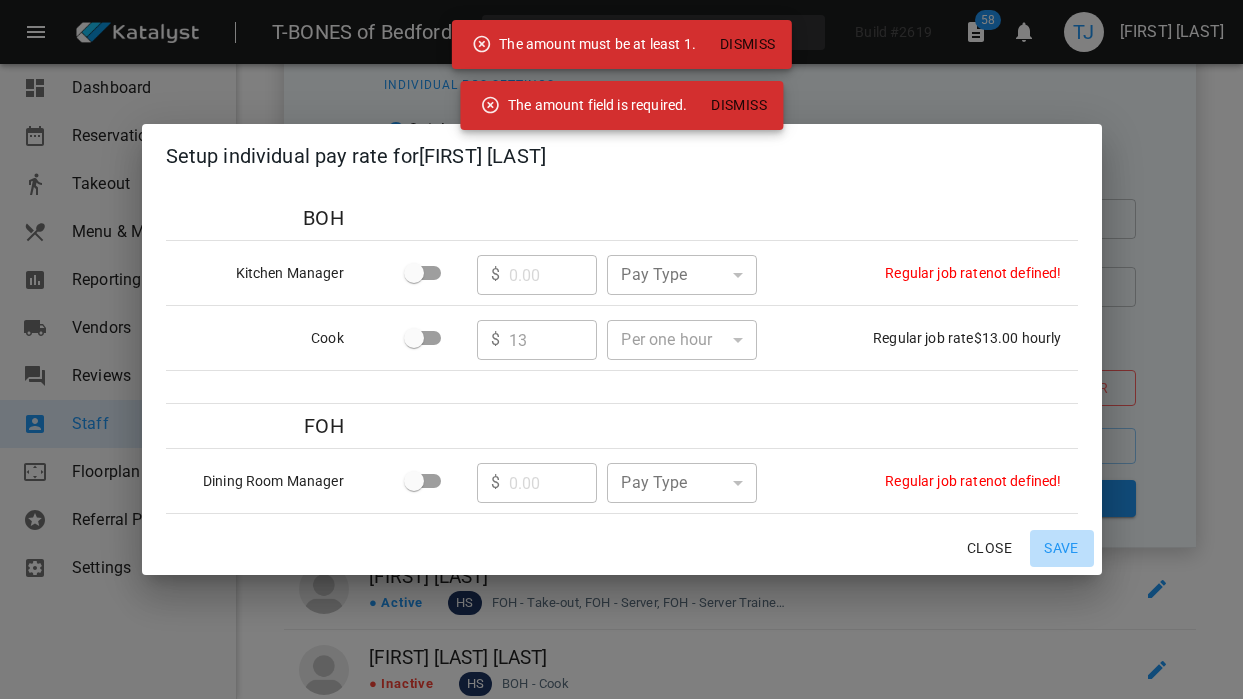 click on "Save" at bounding box center (1062, 548) 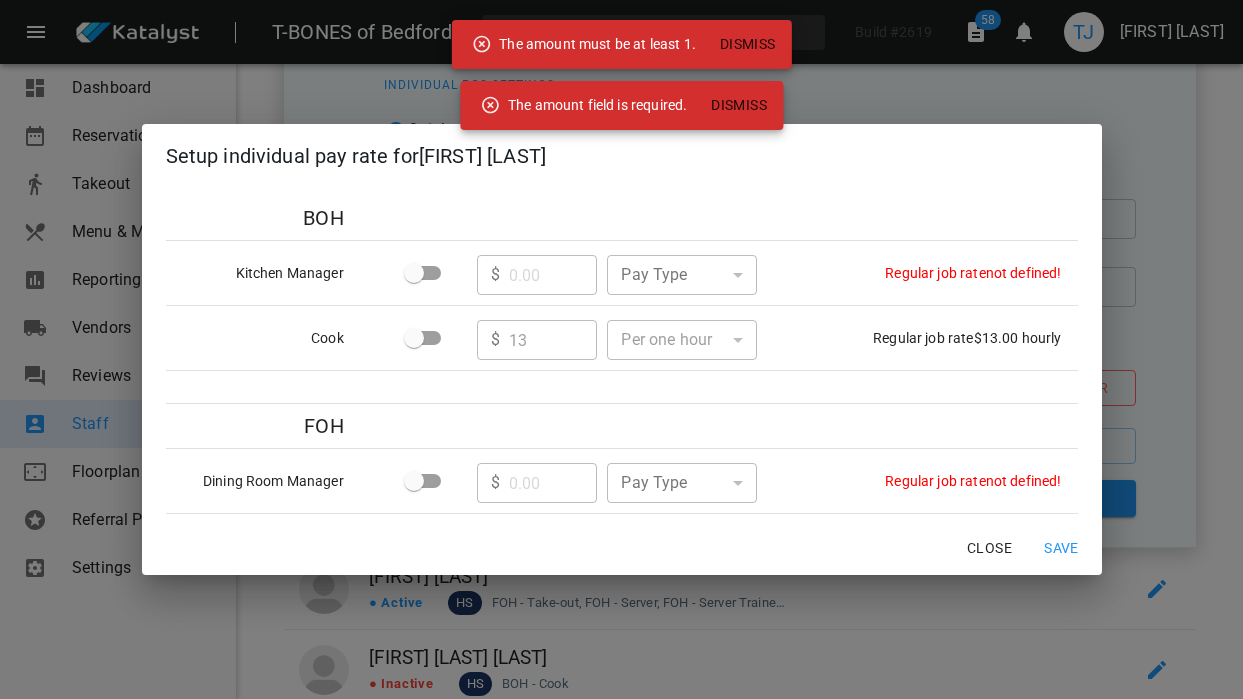 click at bounding box center (423, 273) 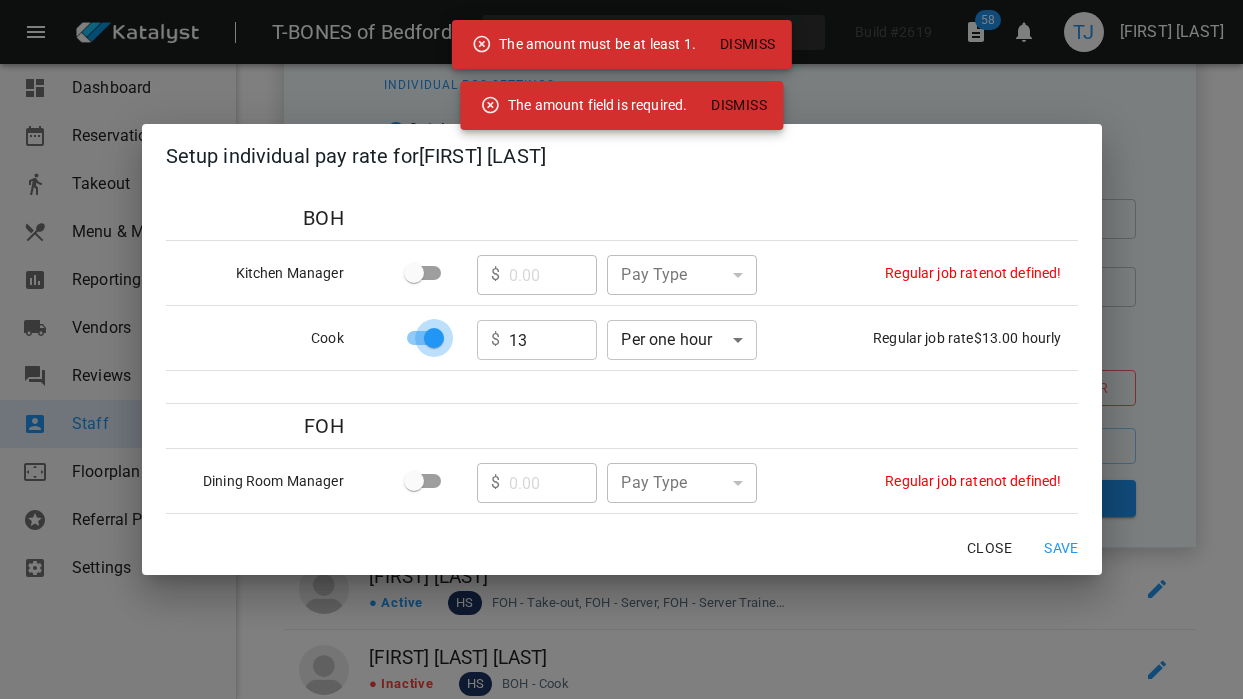 click at bounding box center (434, 338) 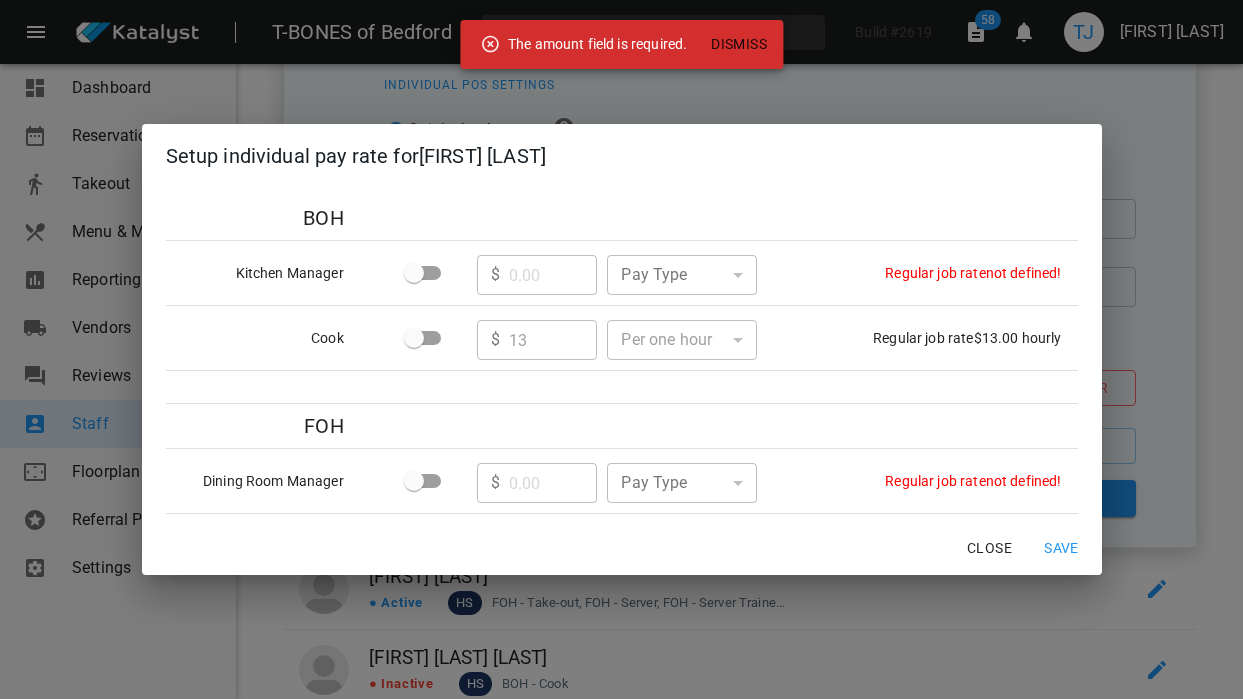 click on "Save" at bounding box center [1062, 548] 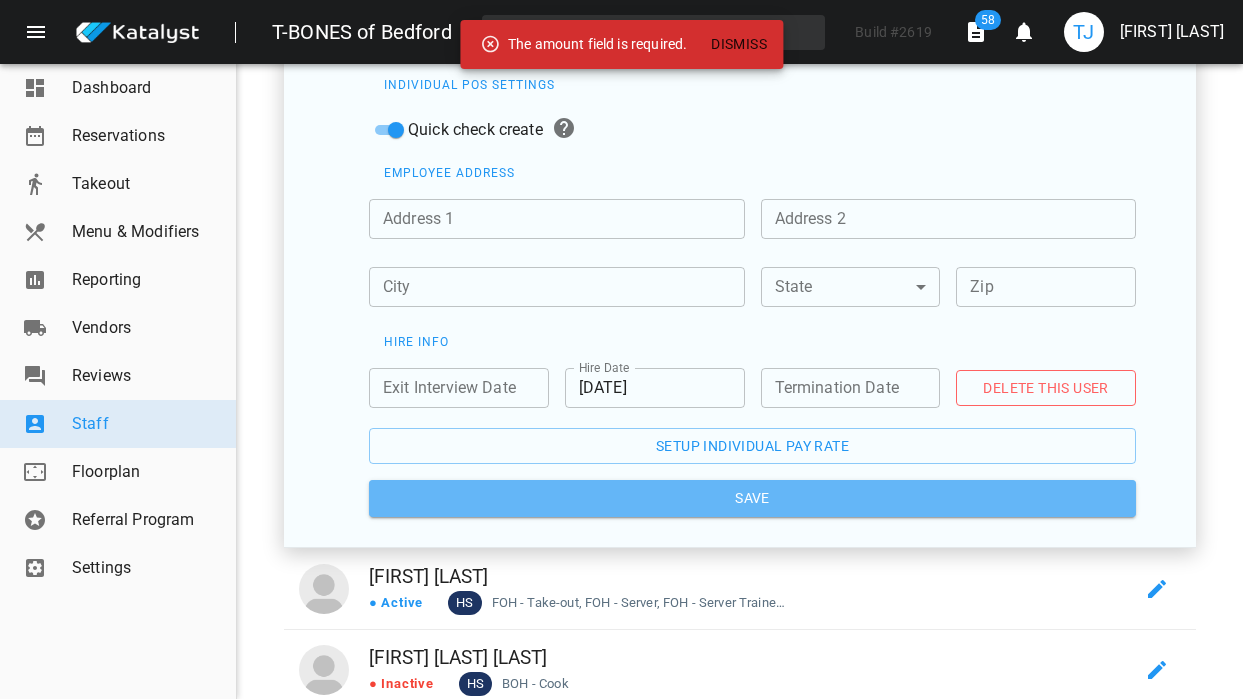 click on "Save" at bounding box center [752, 498] 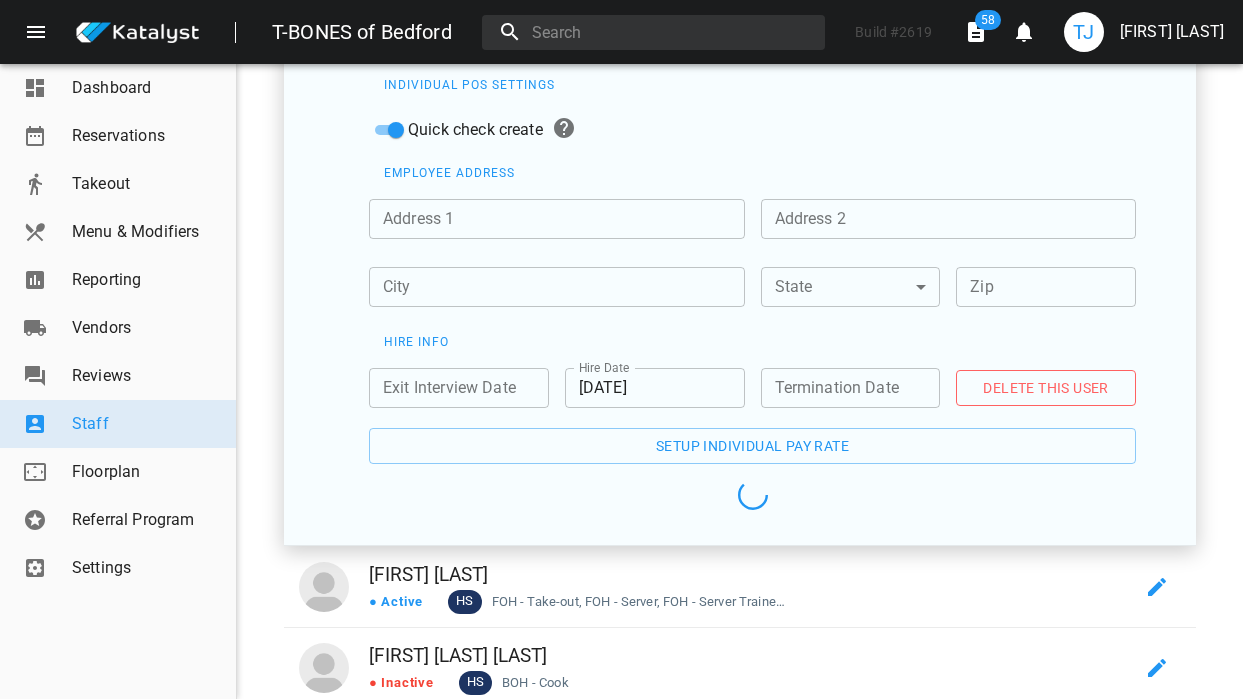 scroll, scrollTop: 150, scrollLeft: 0, axis: vertical 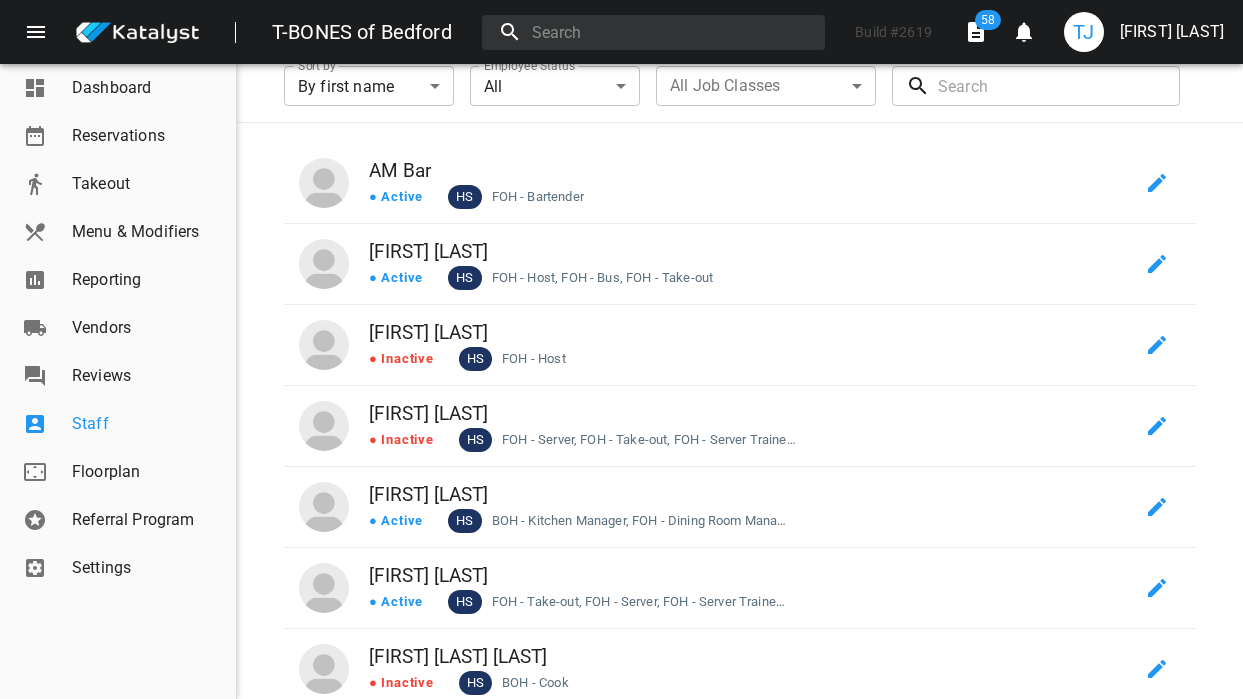 click on "Staff" at bounding box center (146, 424) 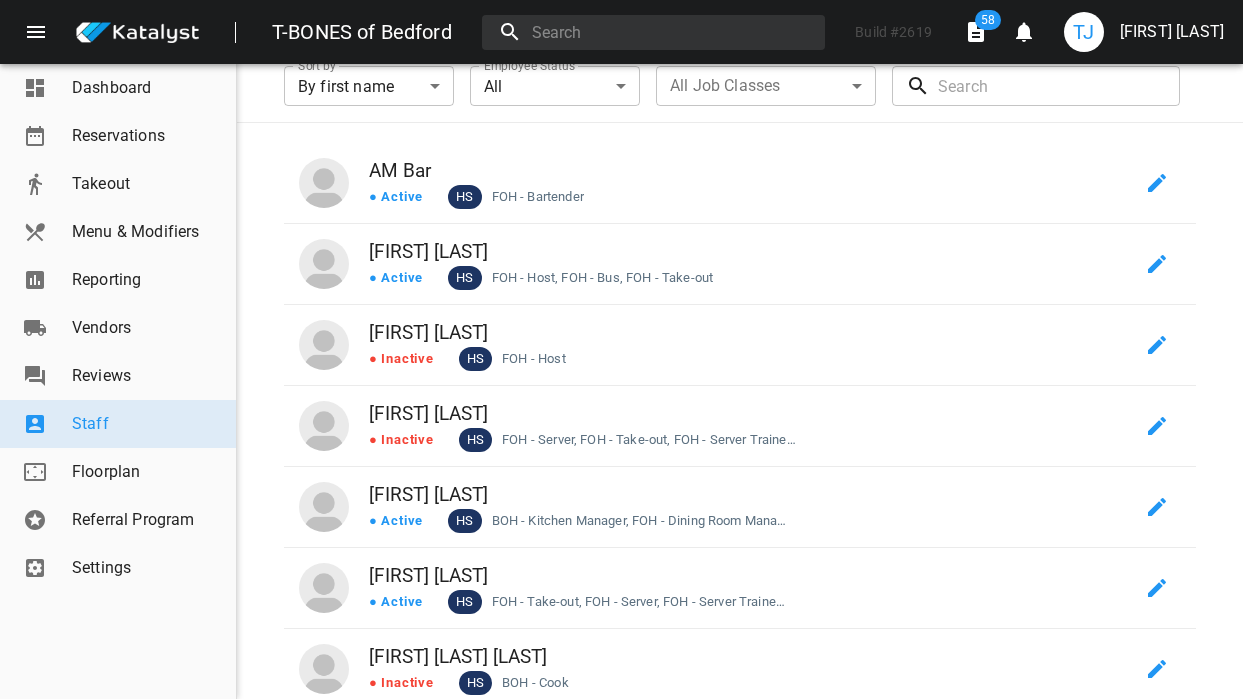click on "Settings" at bounding box center [146, 568] 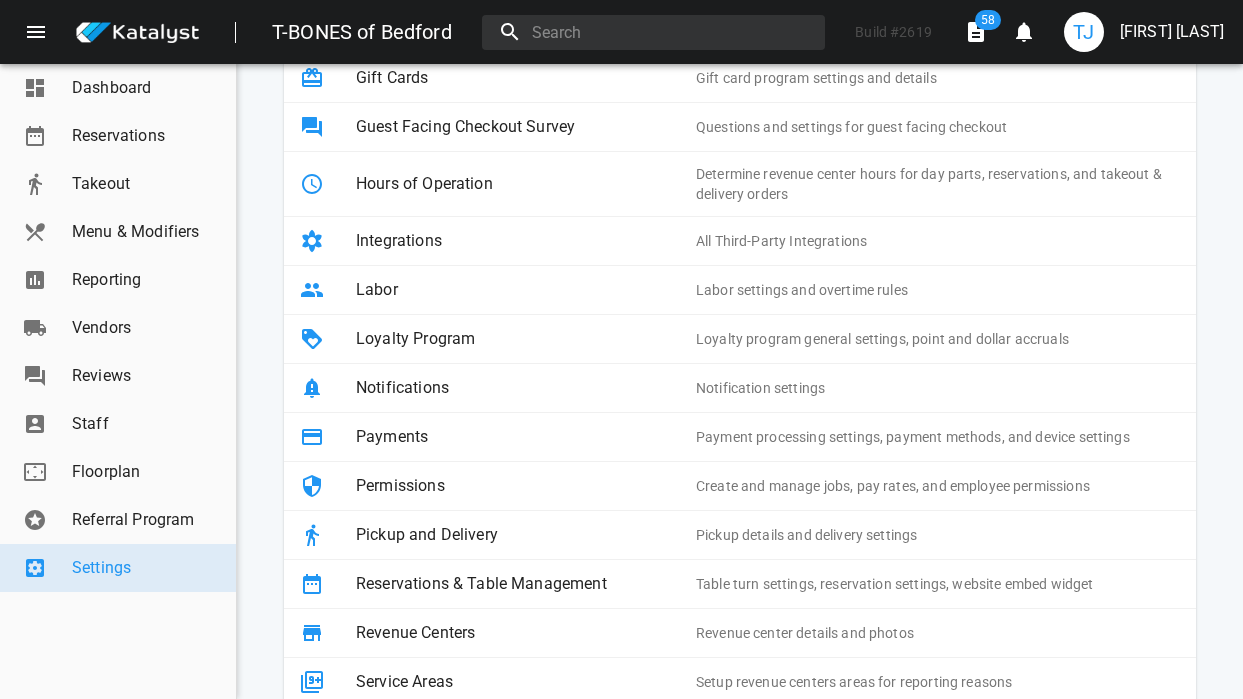 scroll, scrollTop: 373, scrollLeft: 0, axis: vertical 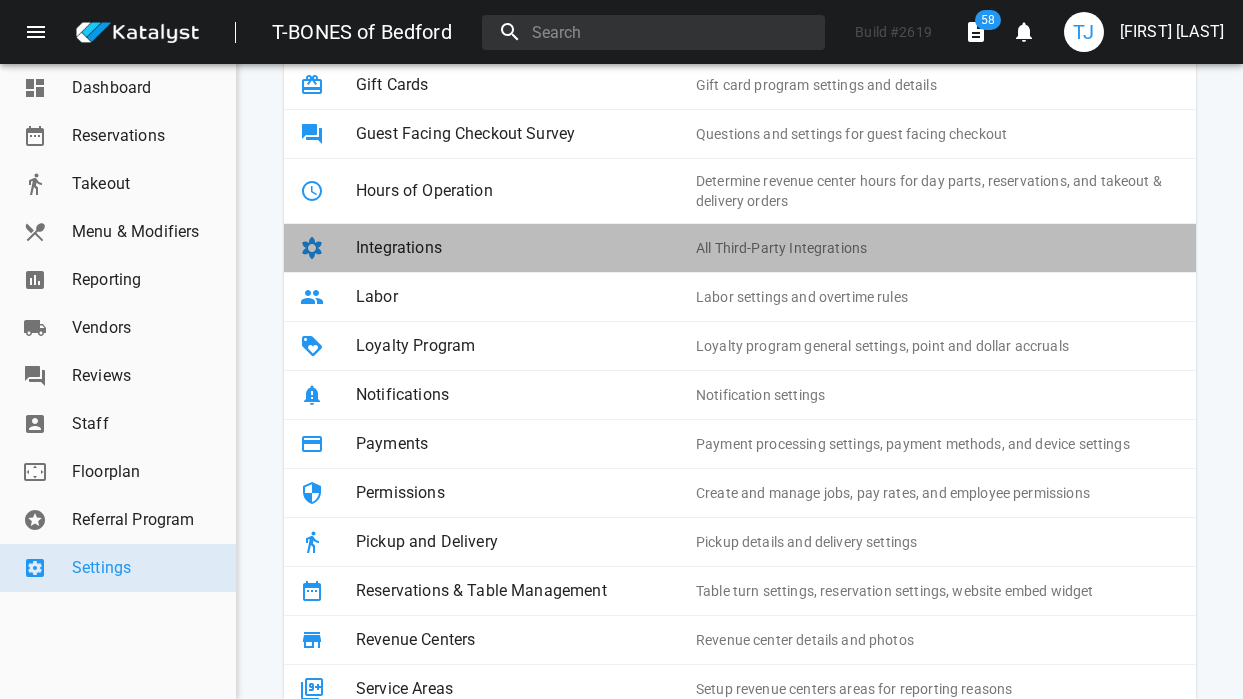 click on "Integrations   All Third-Party Integrations" at bounding box center (740, 248) 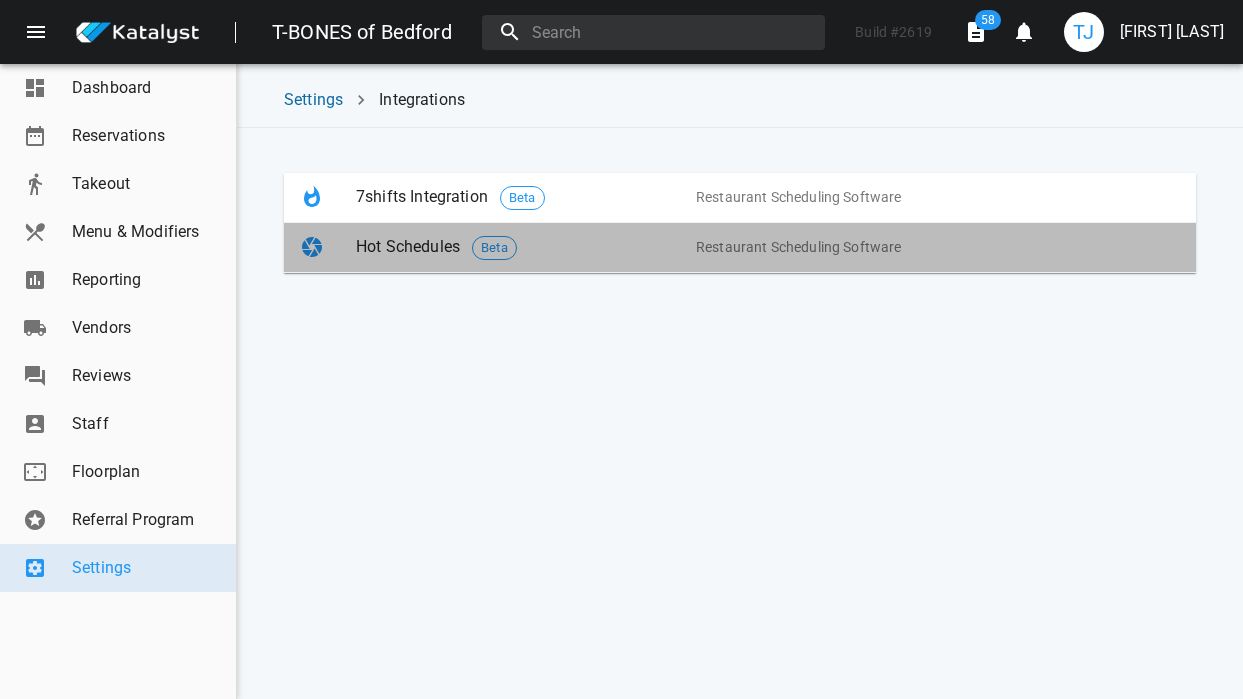 click on "Hot Schedules   Beta" at bounding box center (526, 247) 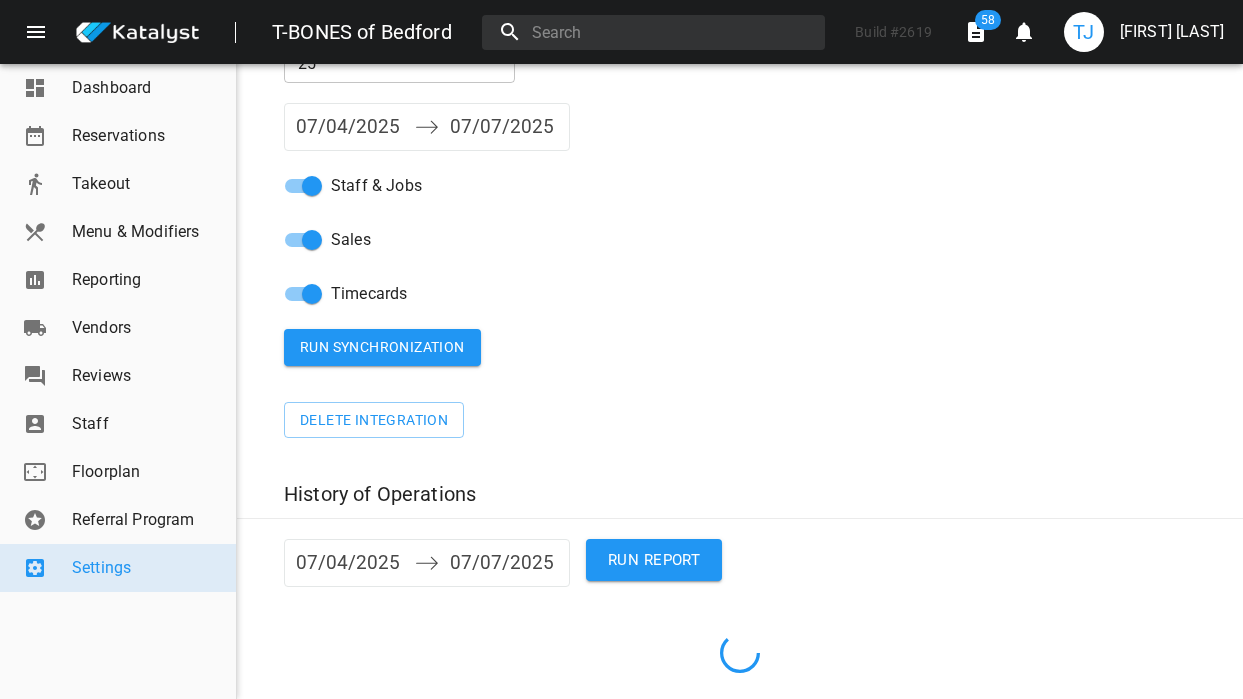 scroll, scrollTop: 314, scrollLeft: 0, axis: vertical 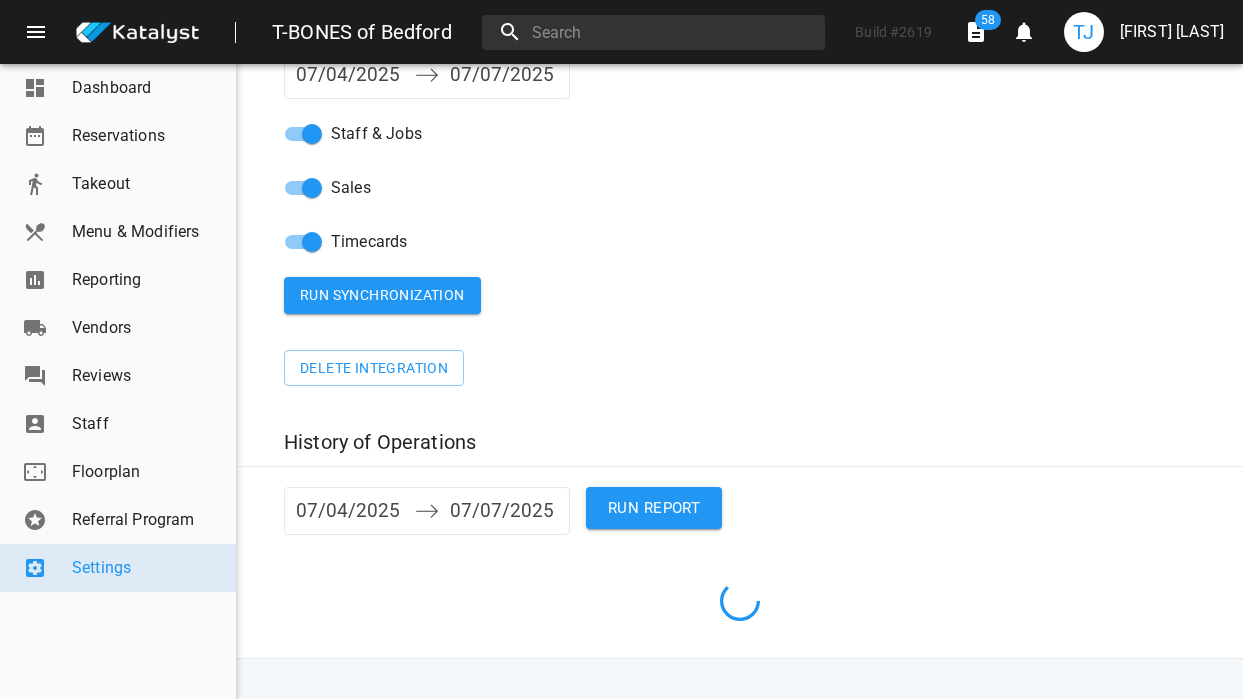 click on "Run Synchronization" at bounding box center [382, 295] 